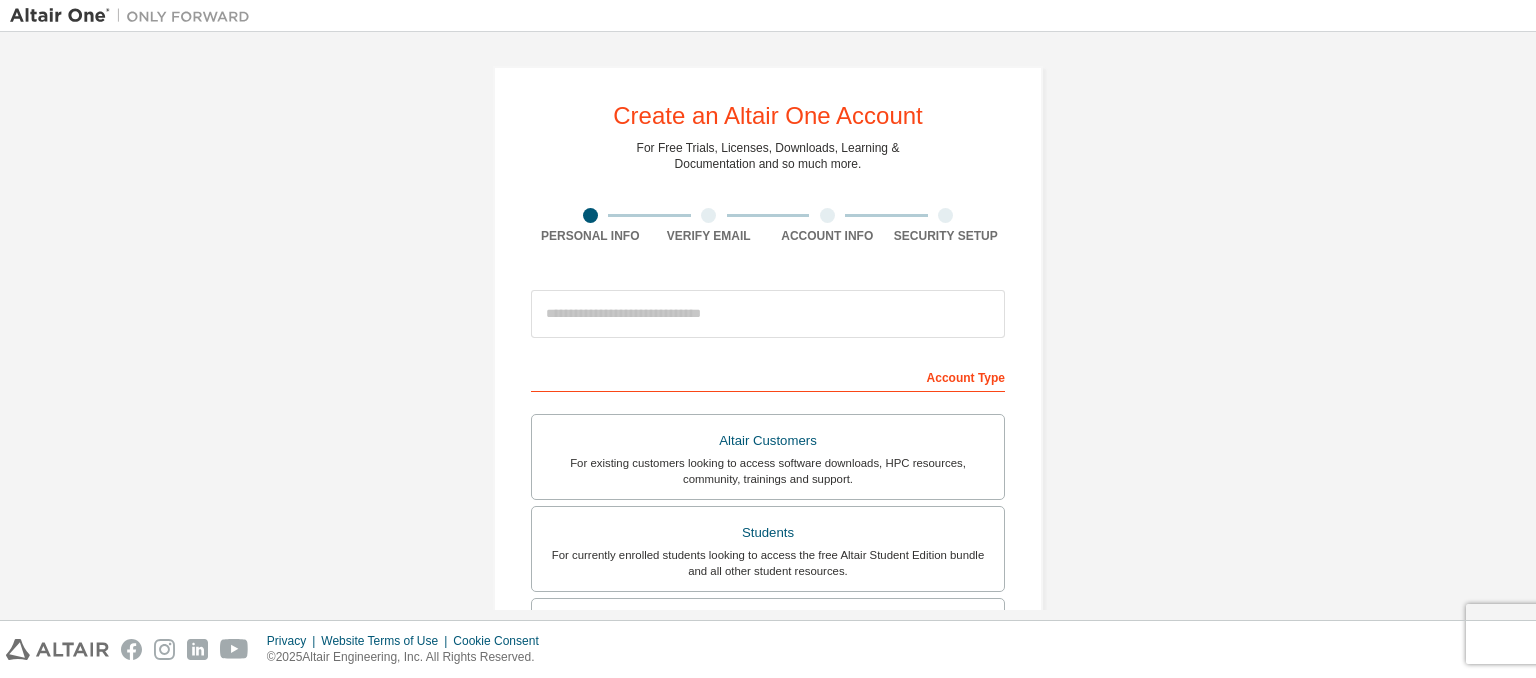 scroll, scrollTop: 0, scrollLeft: 0, axis: both 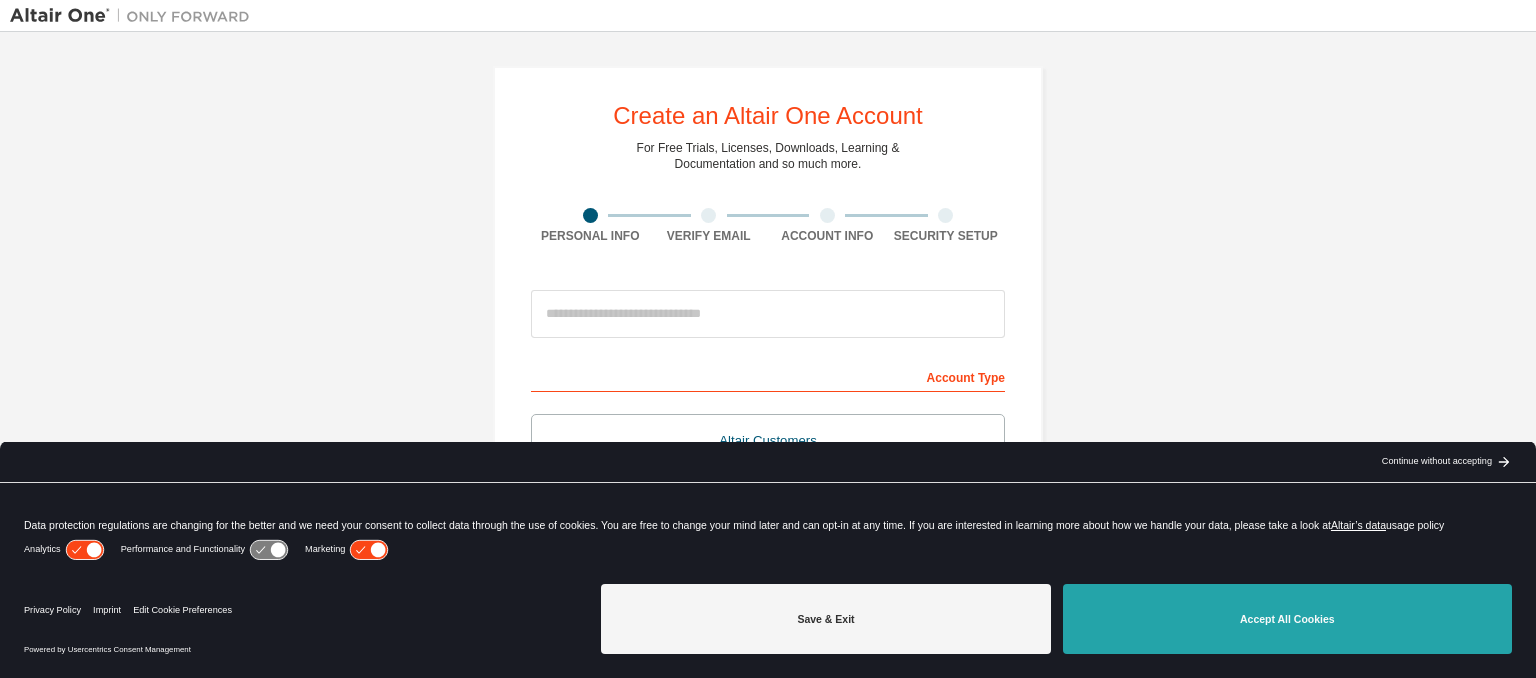 click on "Accept All Cookies" at bounding box center [1287, 619] 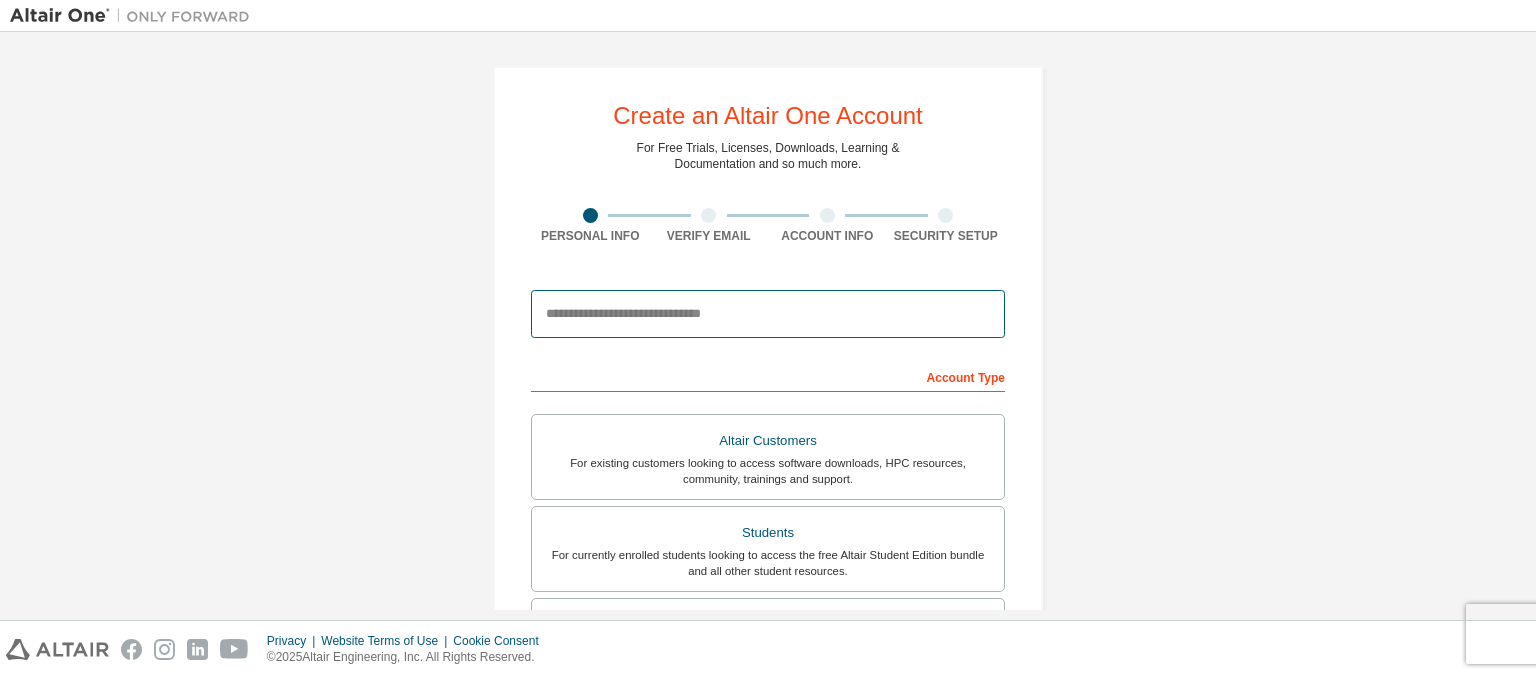 click at bounding box center (768, 314) 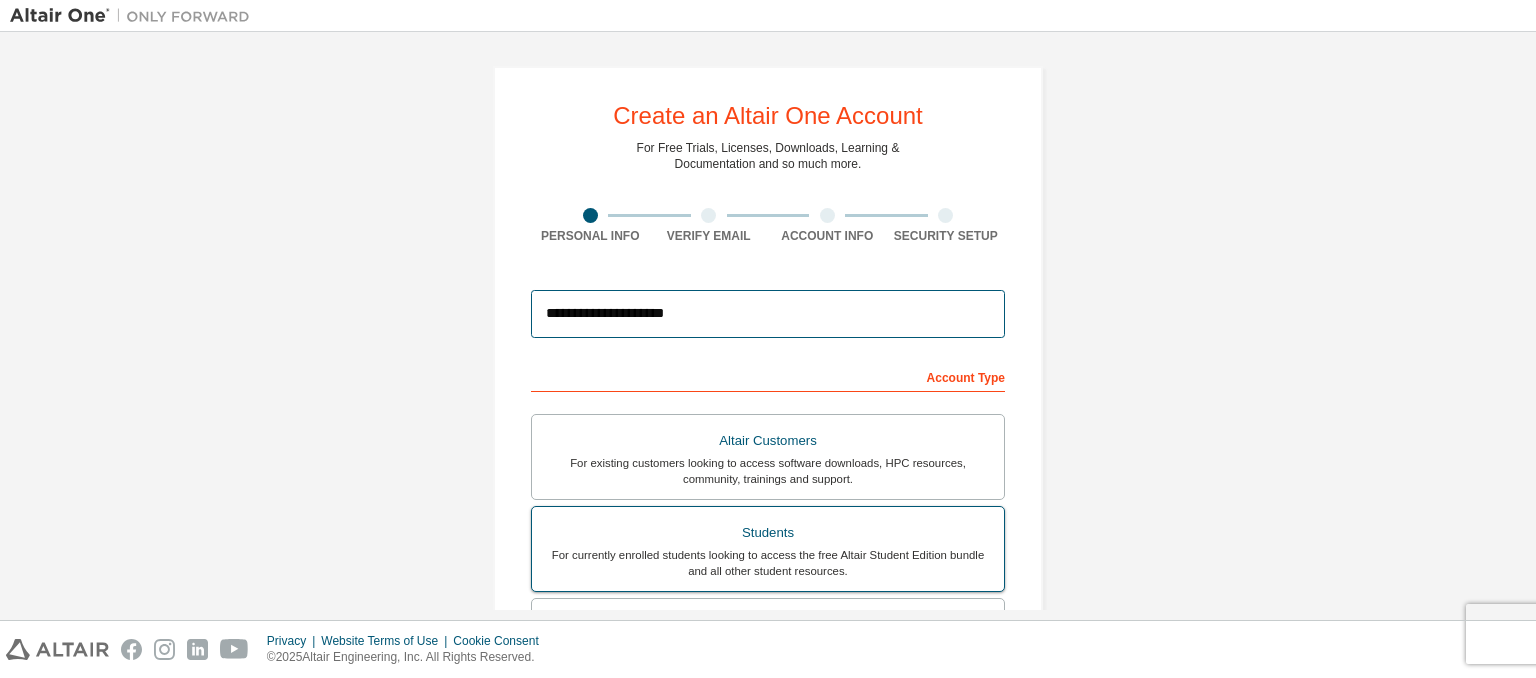 type on "**********" 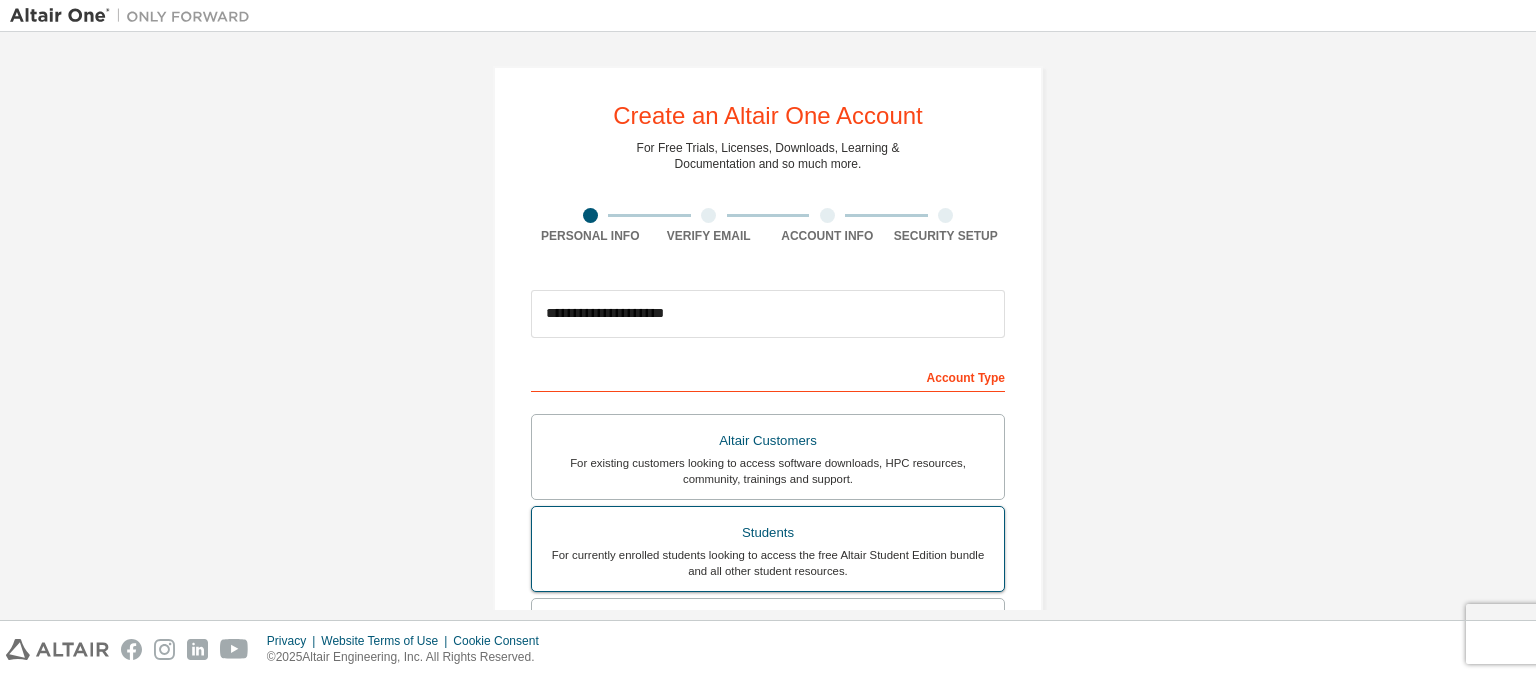 click on "For currently enrolled students looking to access the free Altair Student Edition bundle and all other student resources." at bounding box center (768, 563) 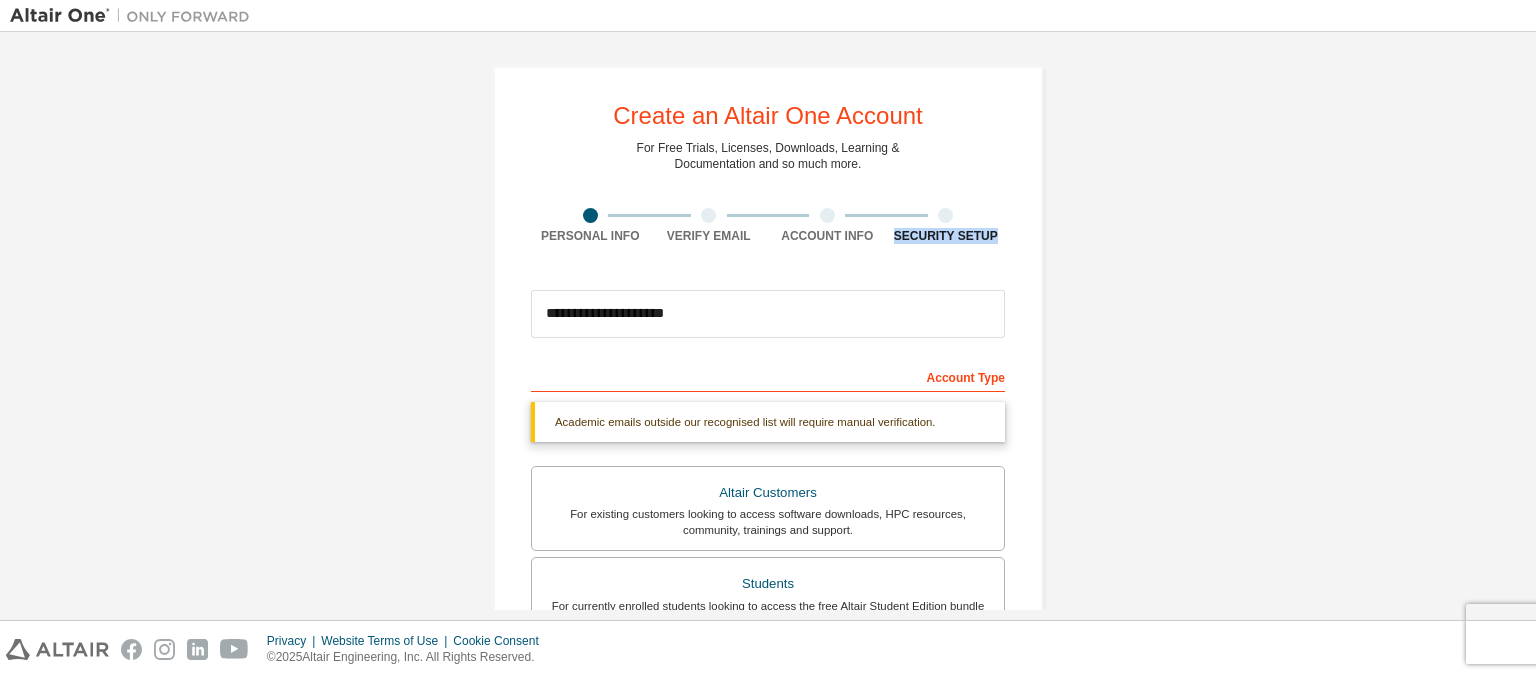drag, startPoint x: 1534, startPoint y: 222, endPoint x: 1520, endPoint y: 269, distance: 49.0408 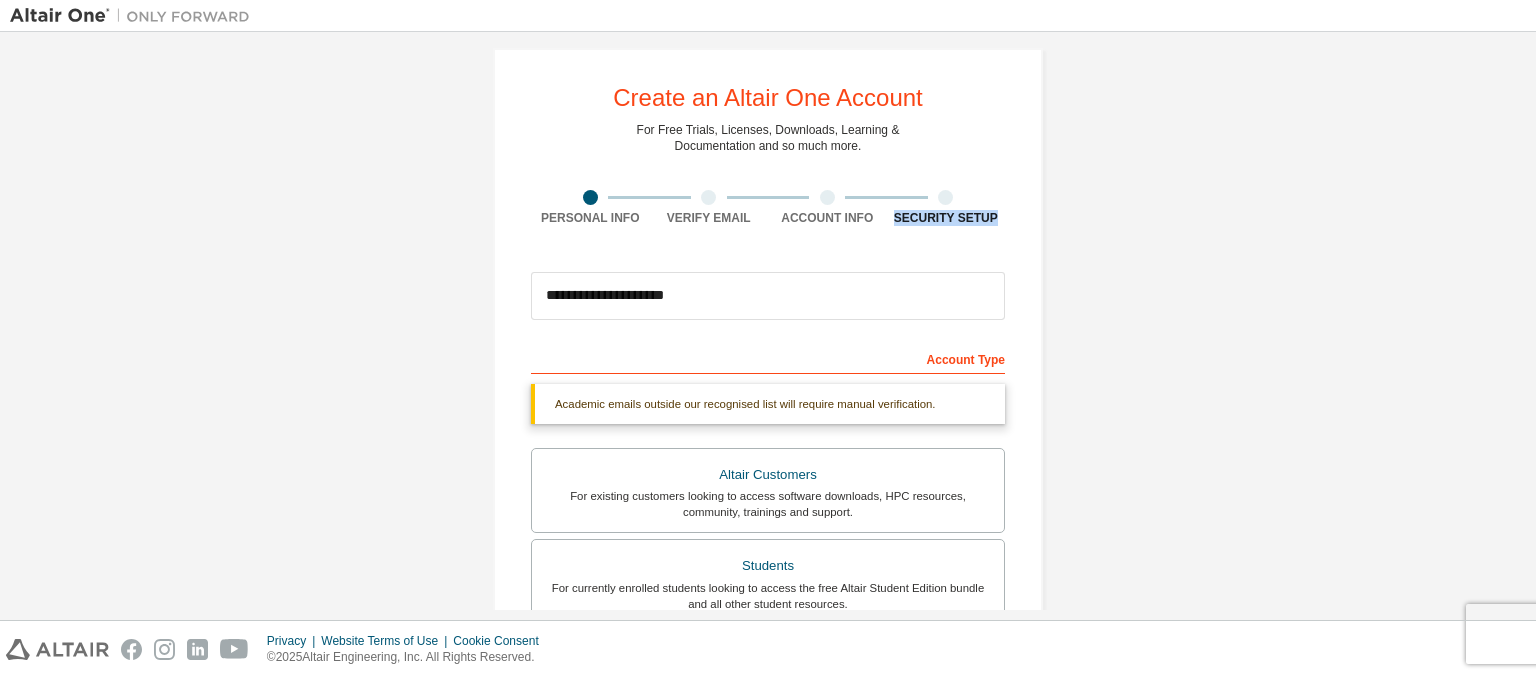 scroll, scrollTop: 0, scrollLeft: 0, axis: both 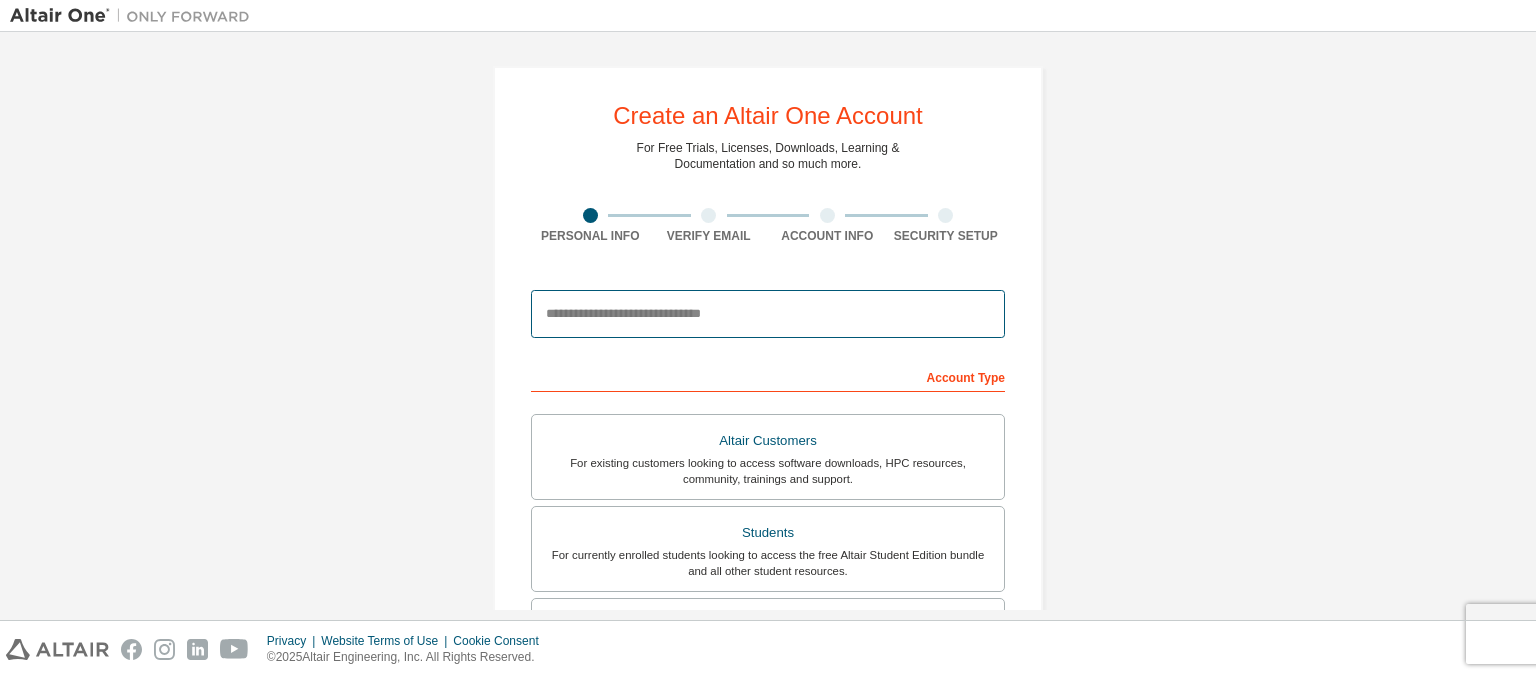 click at bounding box center (768, 314) 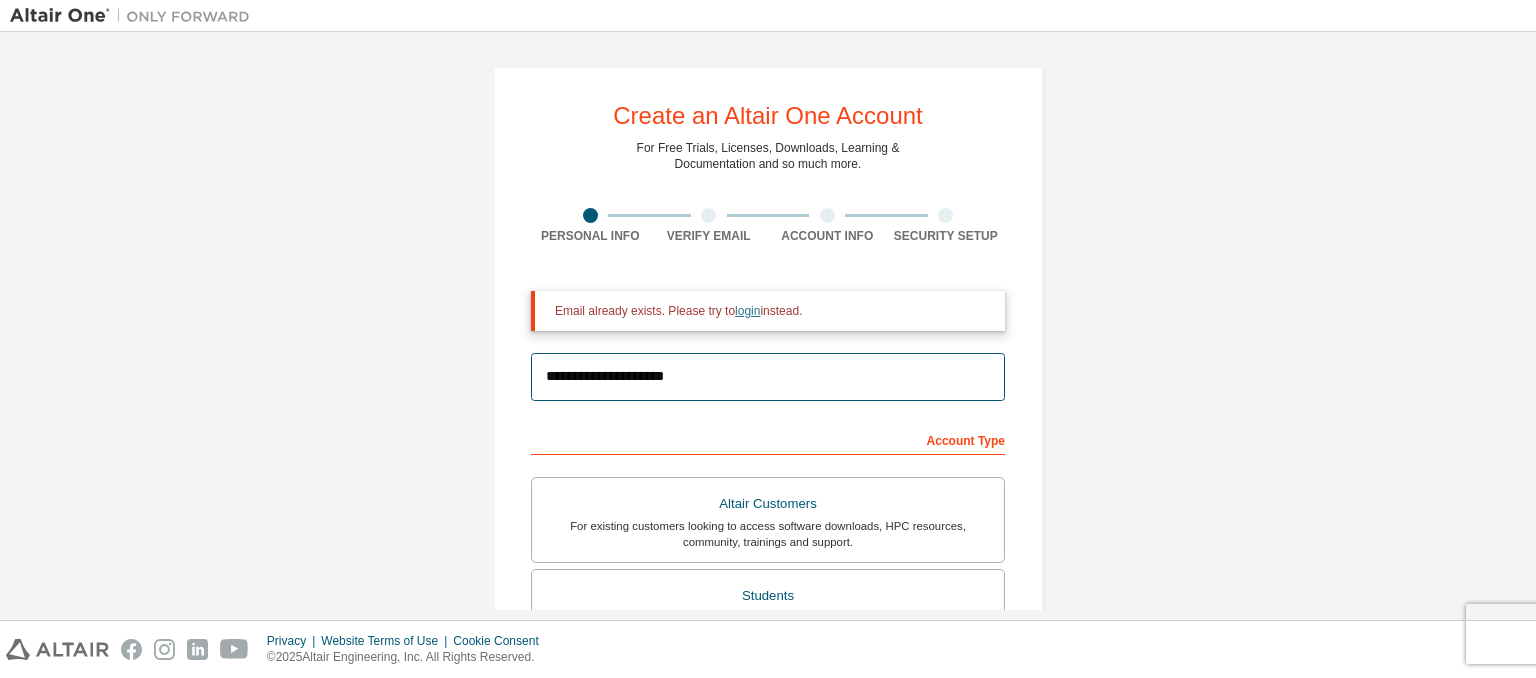type on "**********" 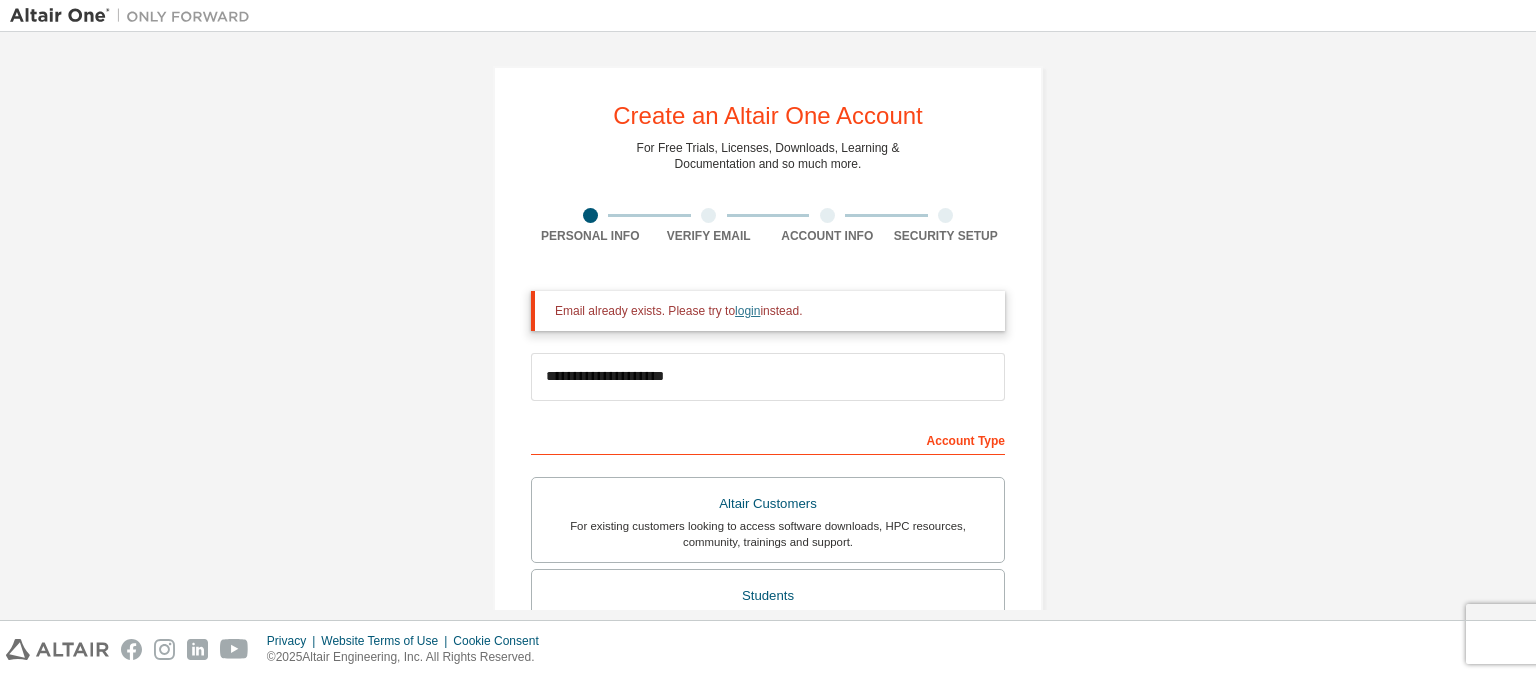 click on "login" at bounding box center [747, 311] 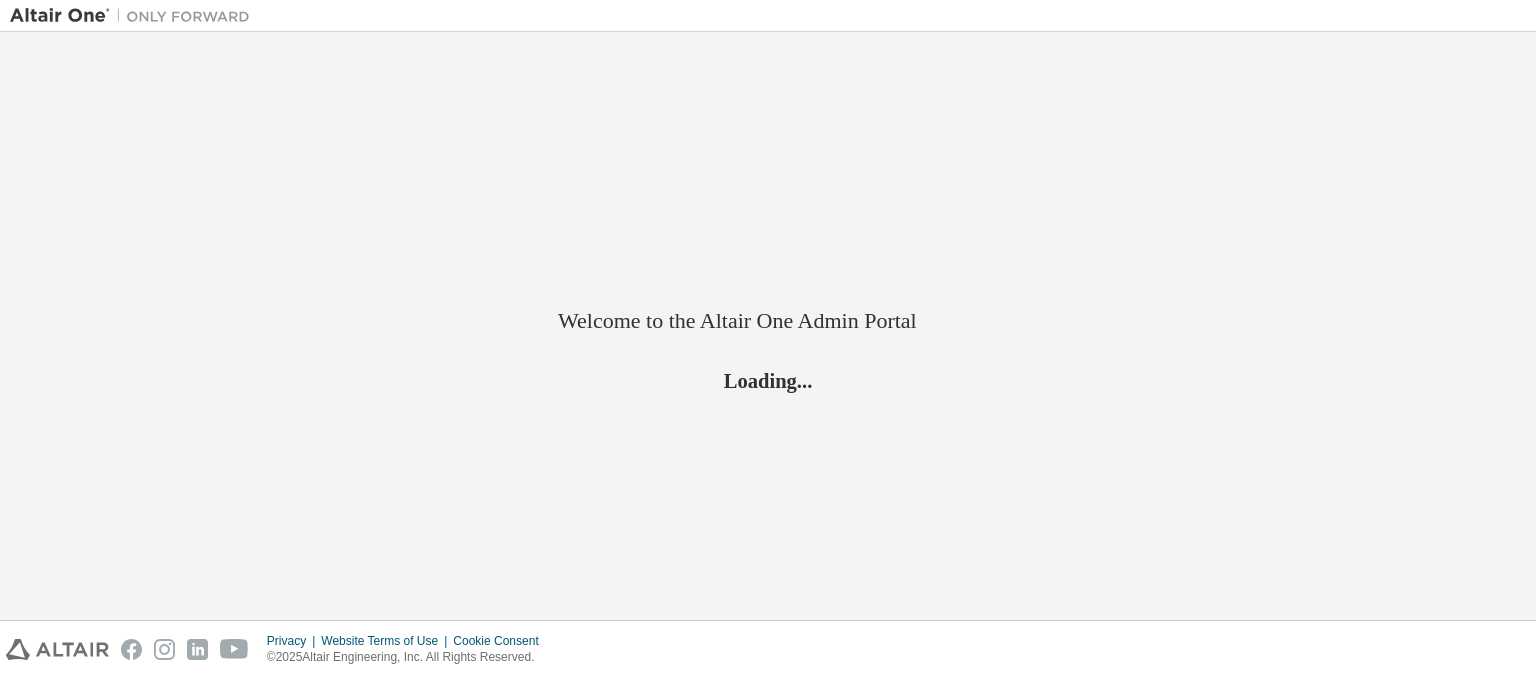 scroll, scrollTop: 0, scrollLeft: 0, axis: both 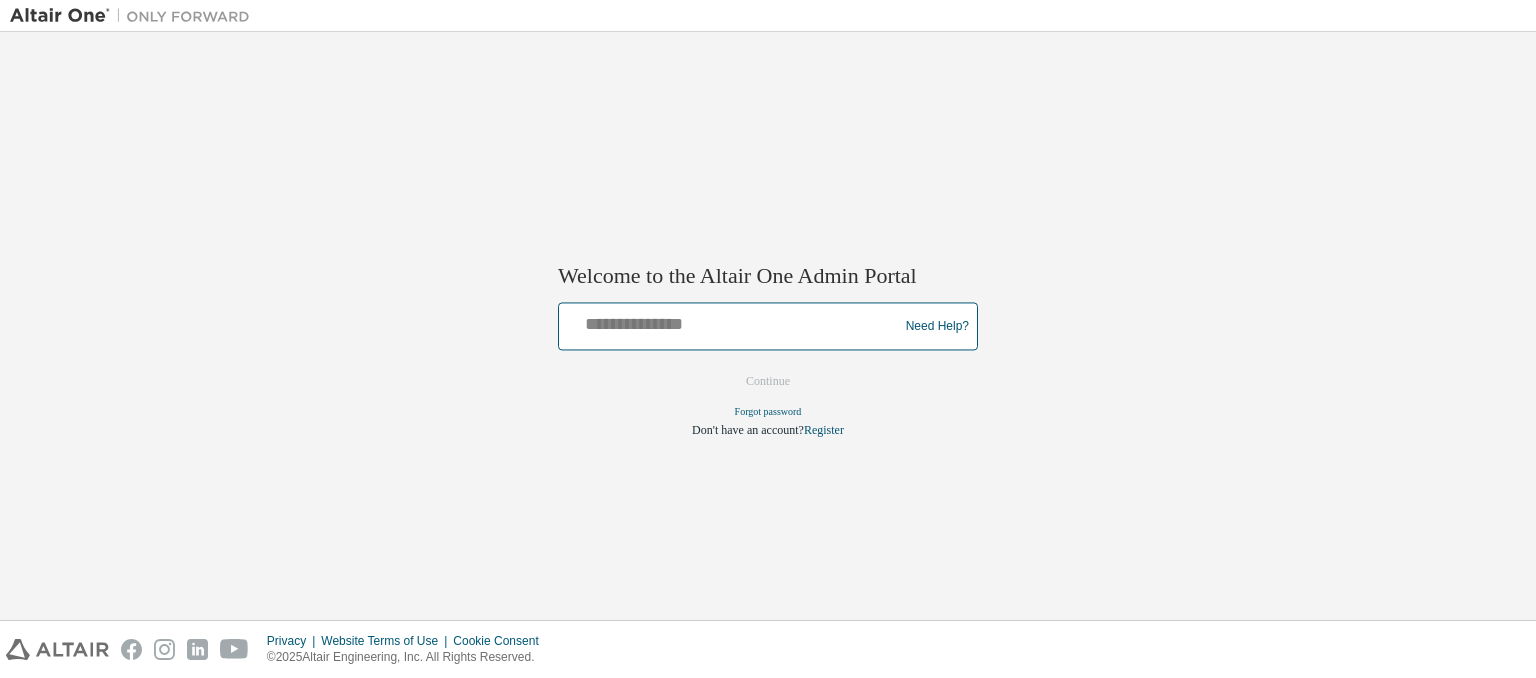 click at bounding box center (731, 322) 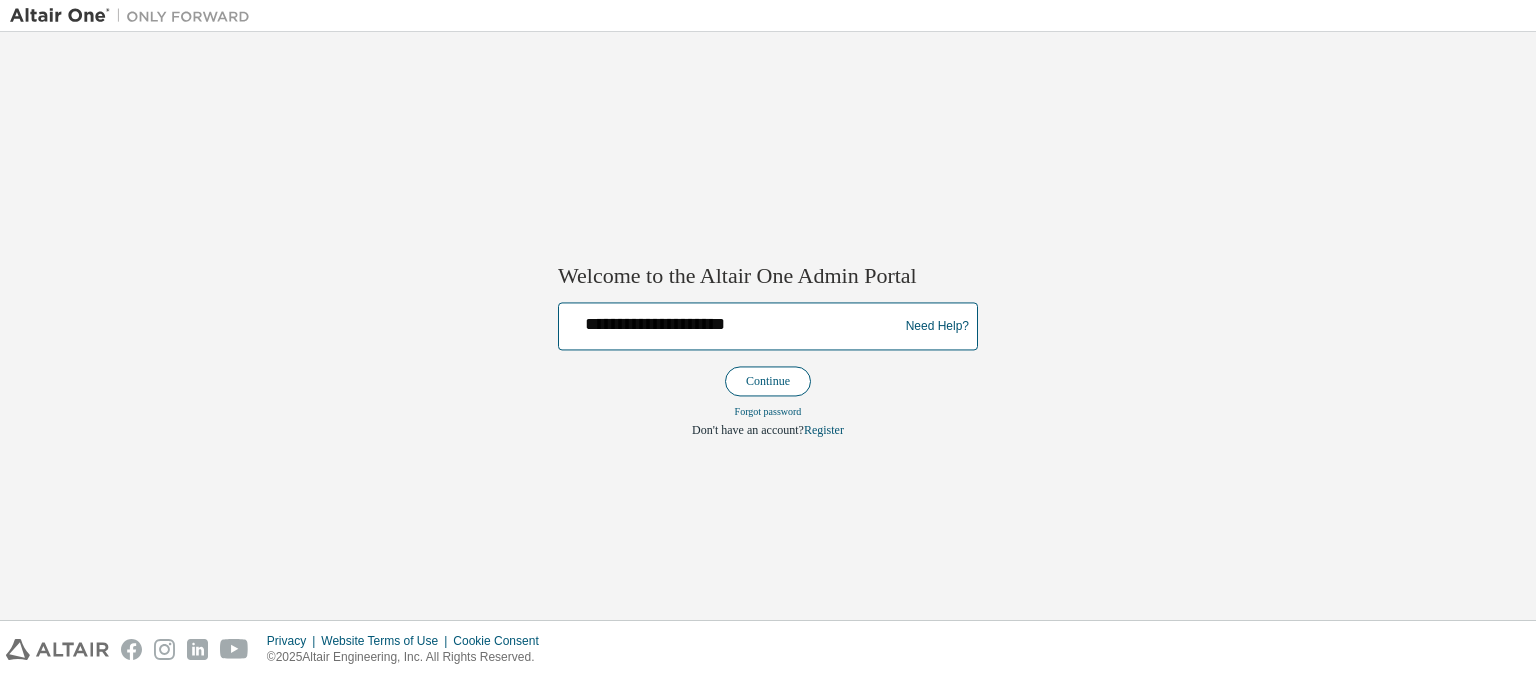 type on "**********" 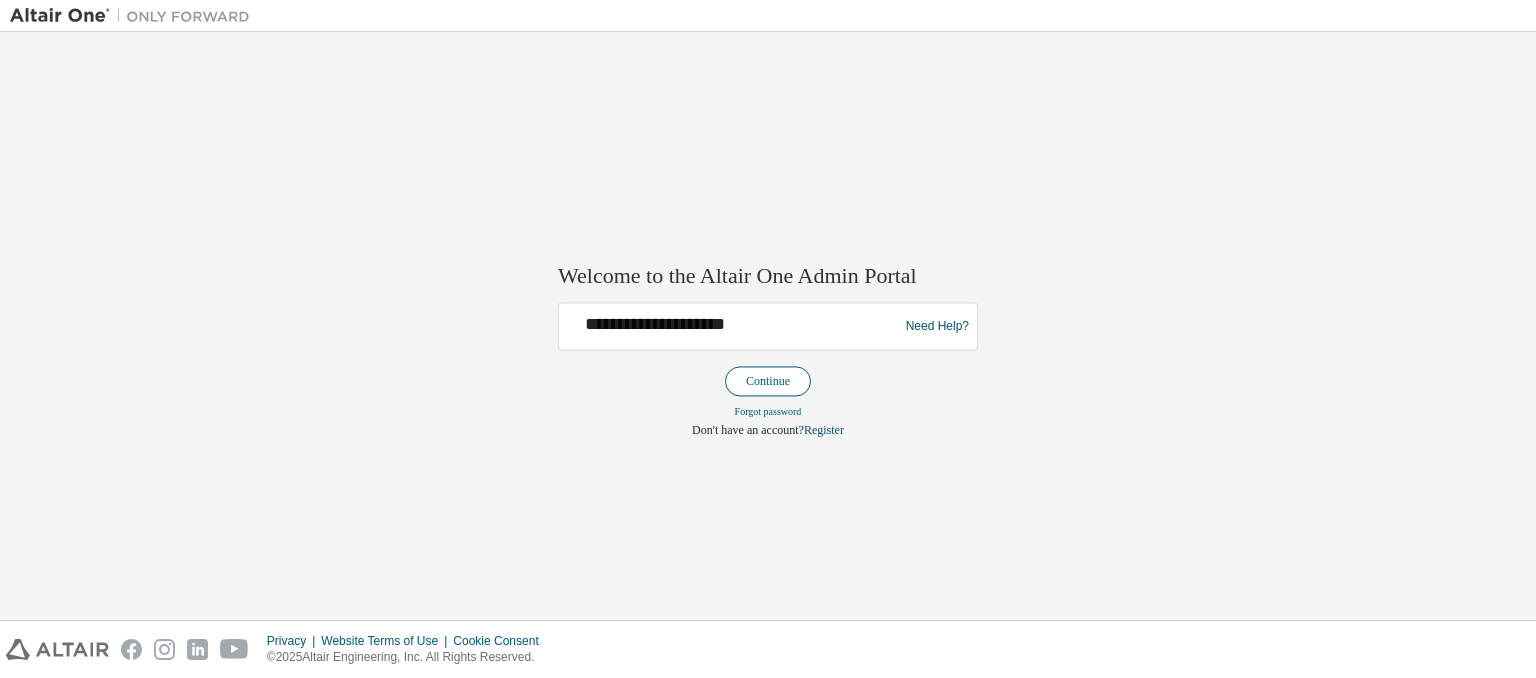 click on "Continue" at bounding box center (768, 382) 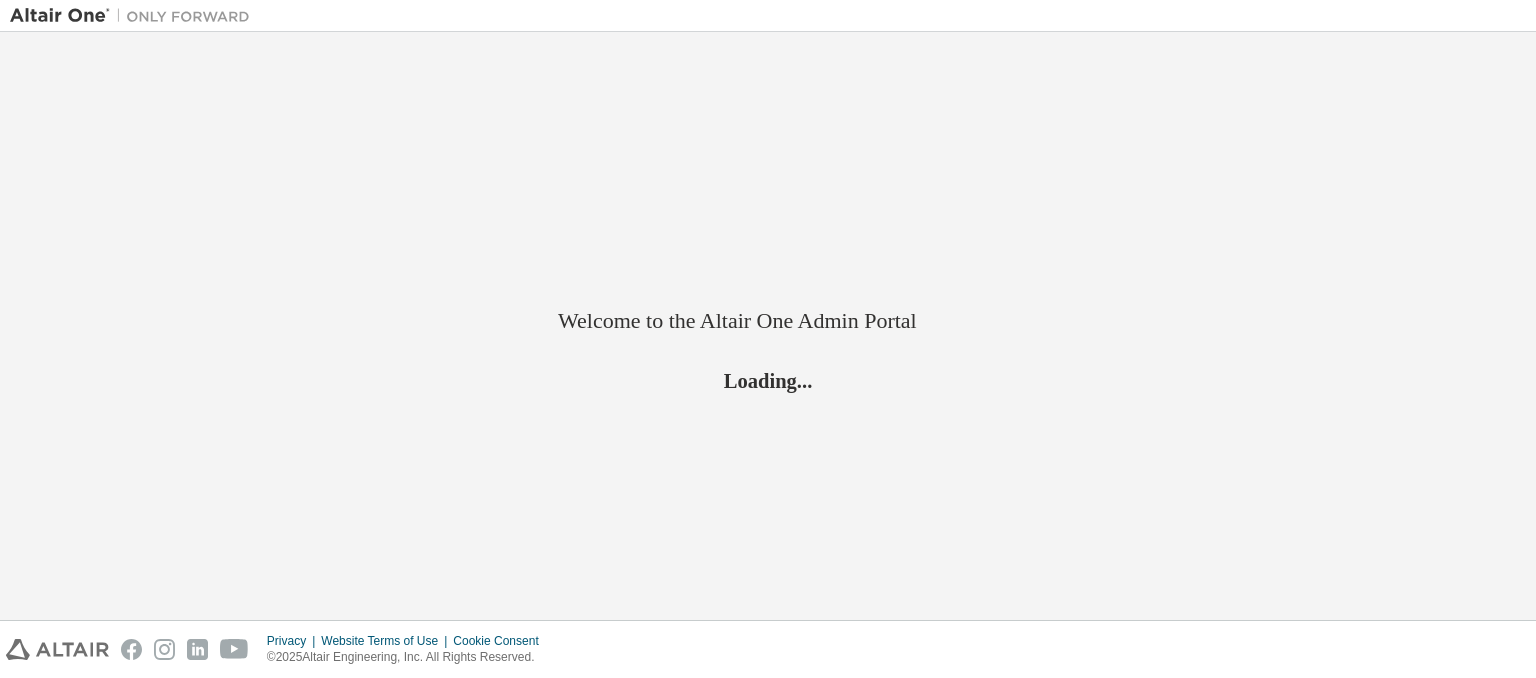 scroll, scrollTop: 0, scrollLeft: 0, axis: both 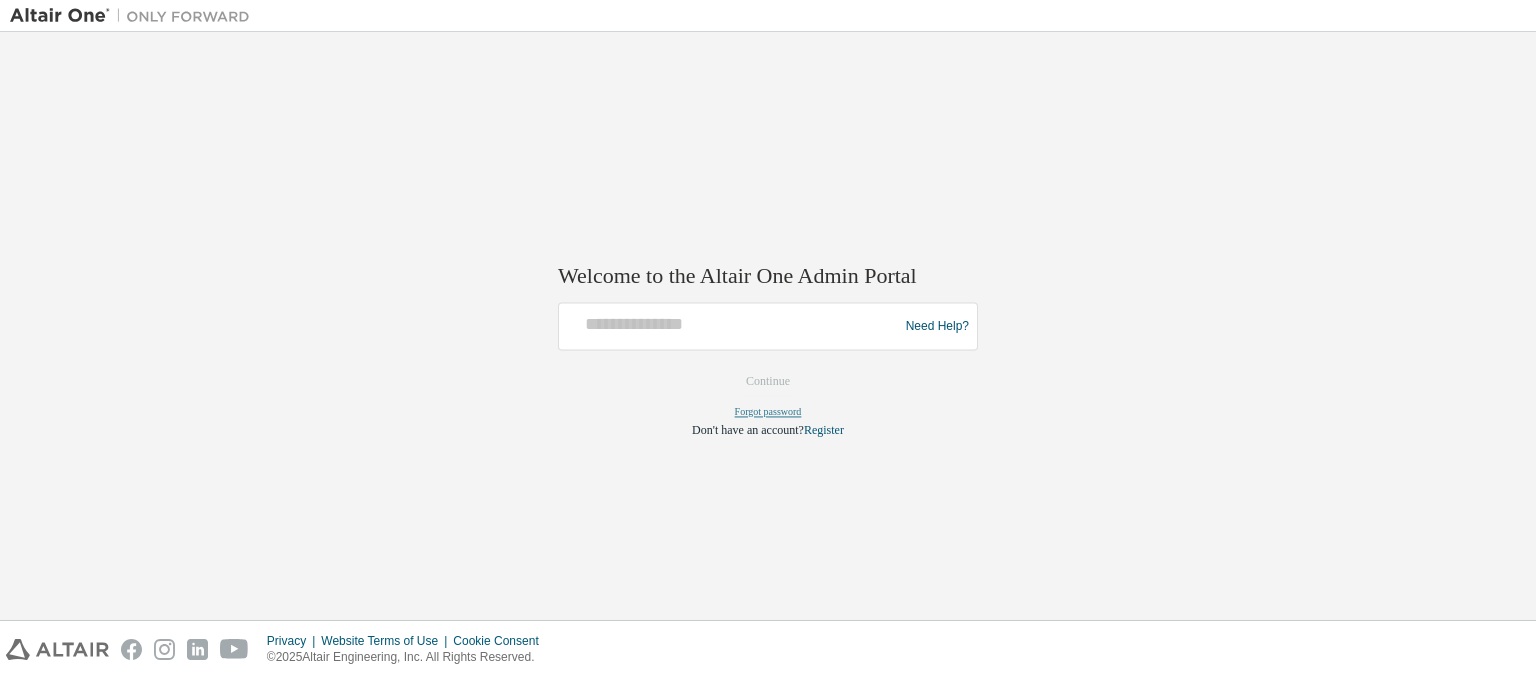 click on "Forgot password" at bounding box center (768, 412) 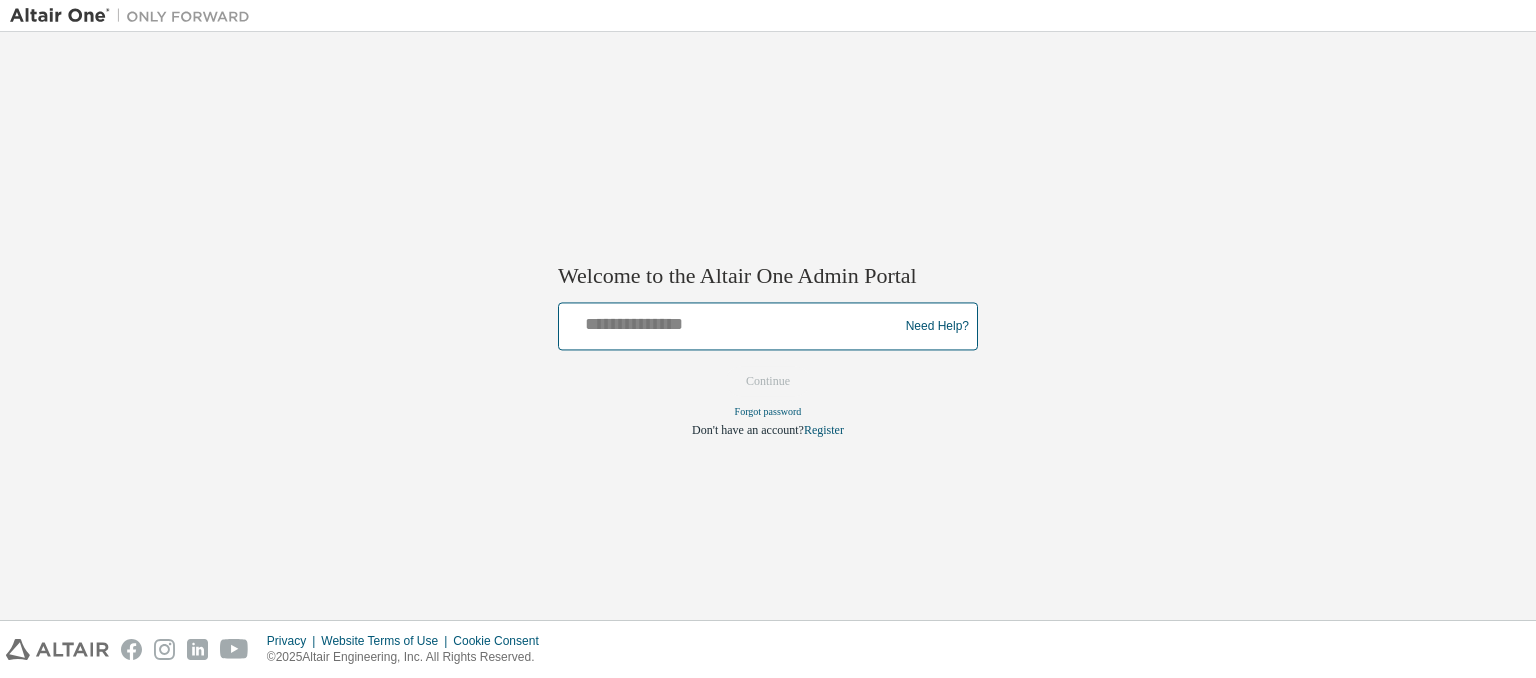 click at bounding box center [731, 322] 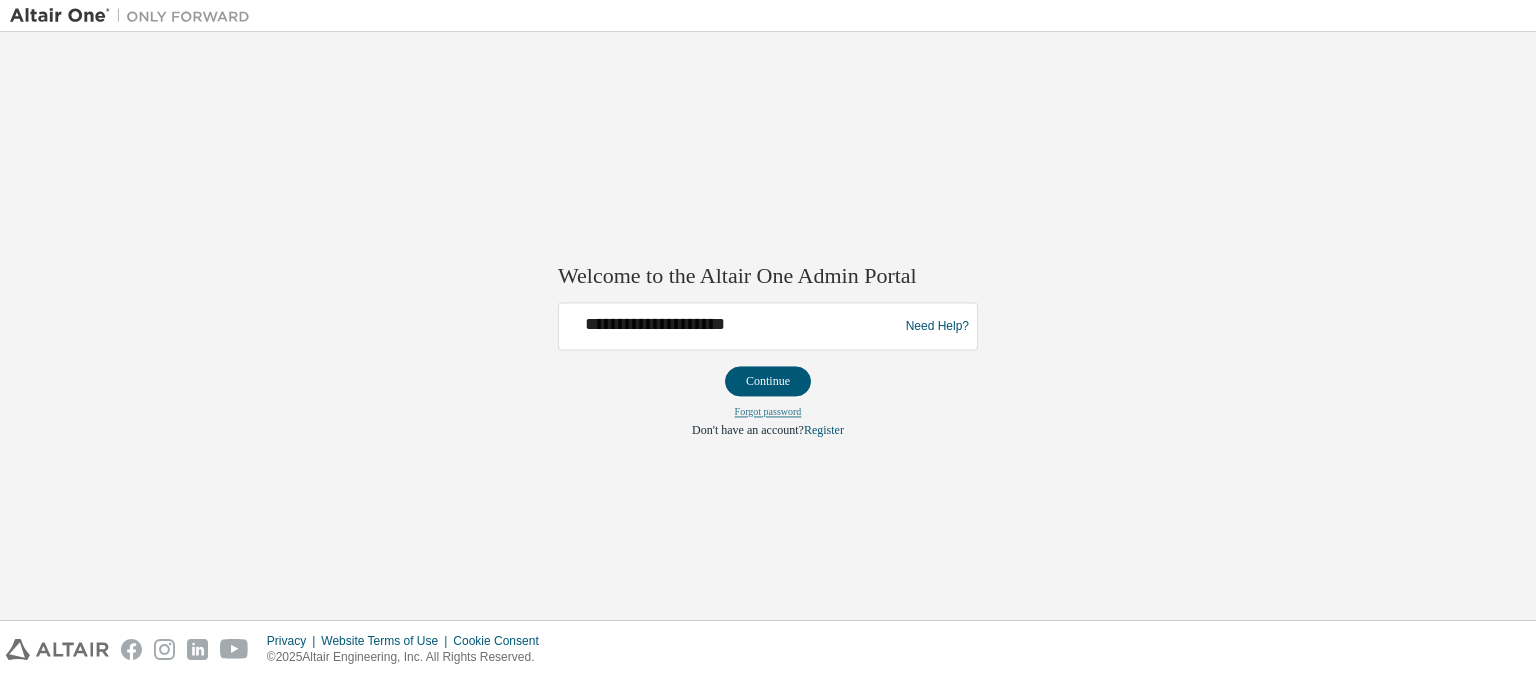 click on "Forgot password" at bounding box center [768, 412] 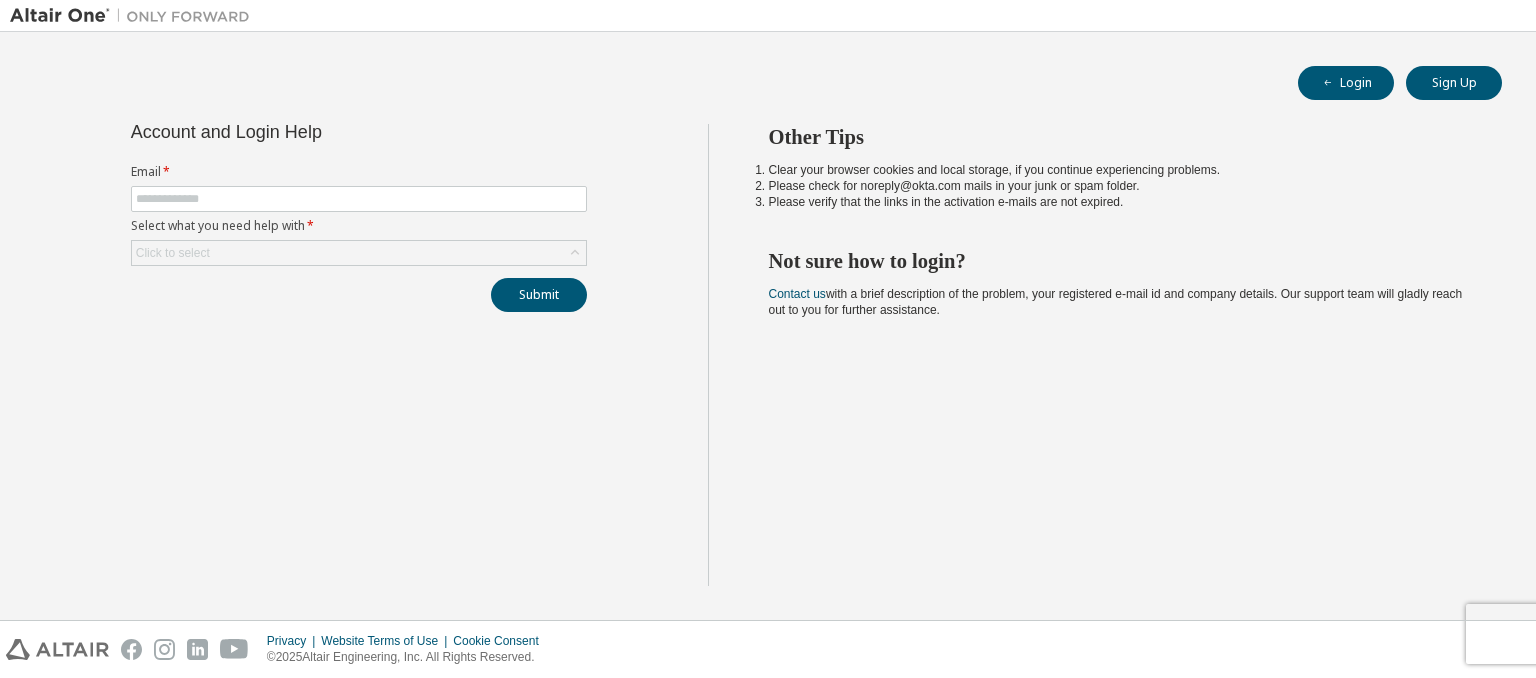 scroll, scrollTop: 0, scrollLeft: 0, axis: both 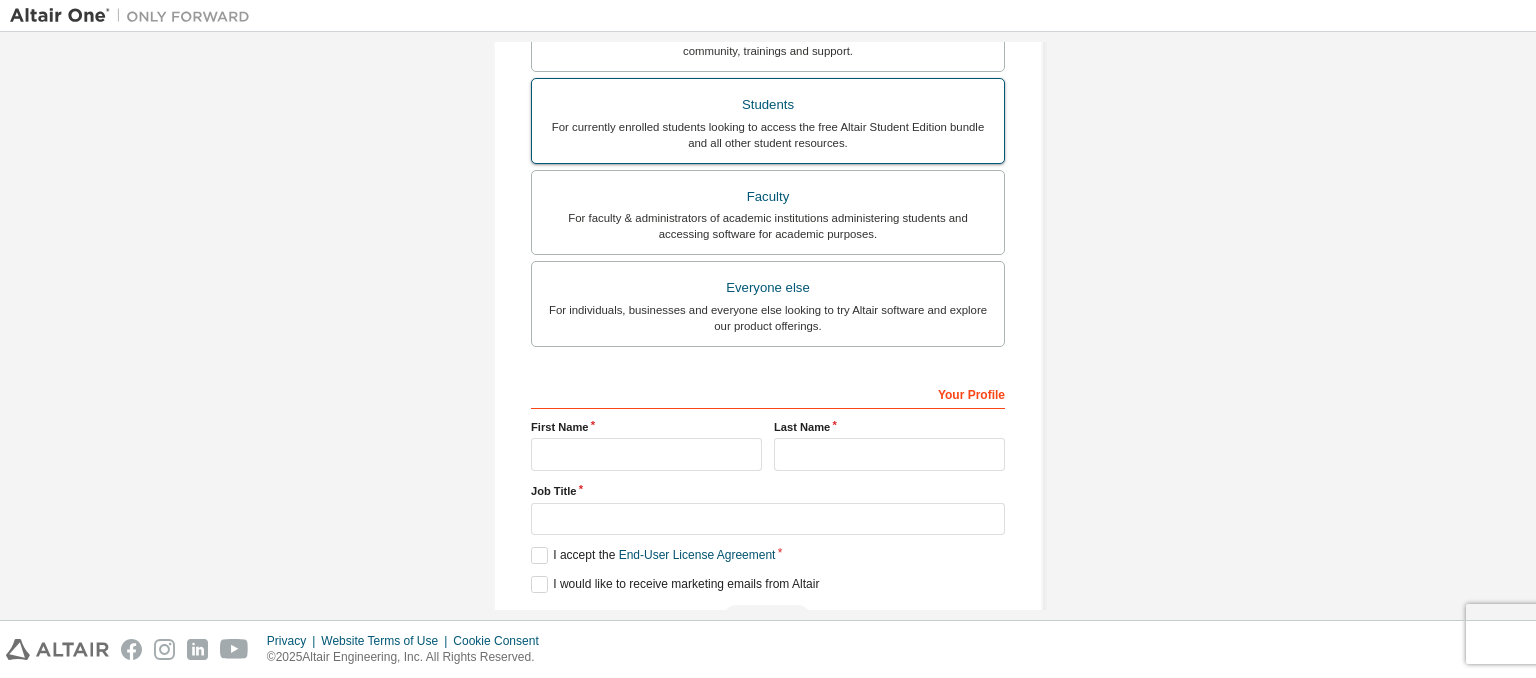 click on "For currently enrolled students looking to access the free Altair Student Edition bundle and all other student resources." at bounding box center [768, 135] 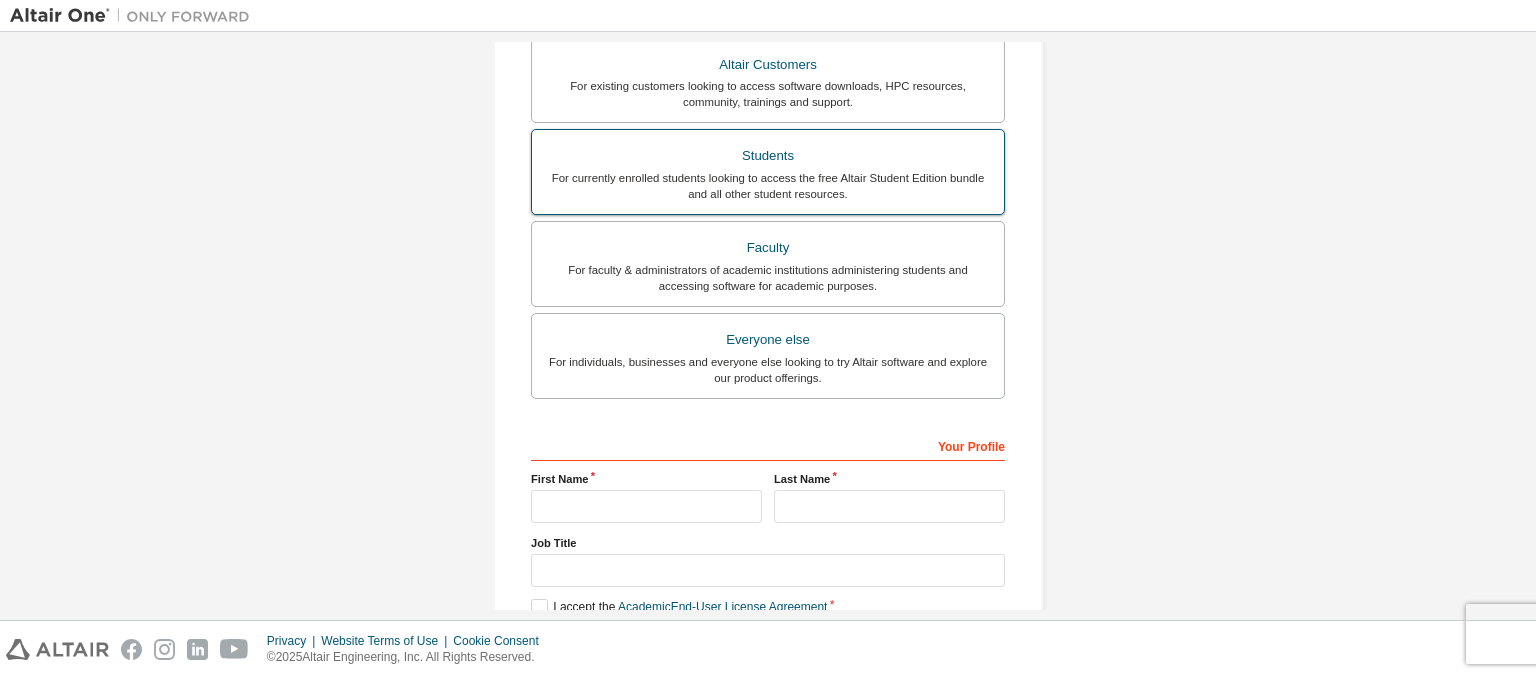 scroll, scrollTop: 479, scrollLeft: 0, axis: vertical 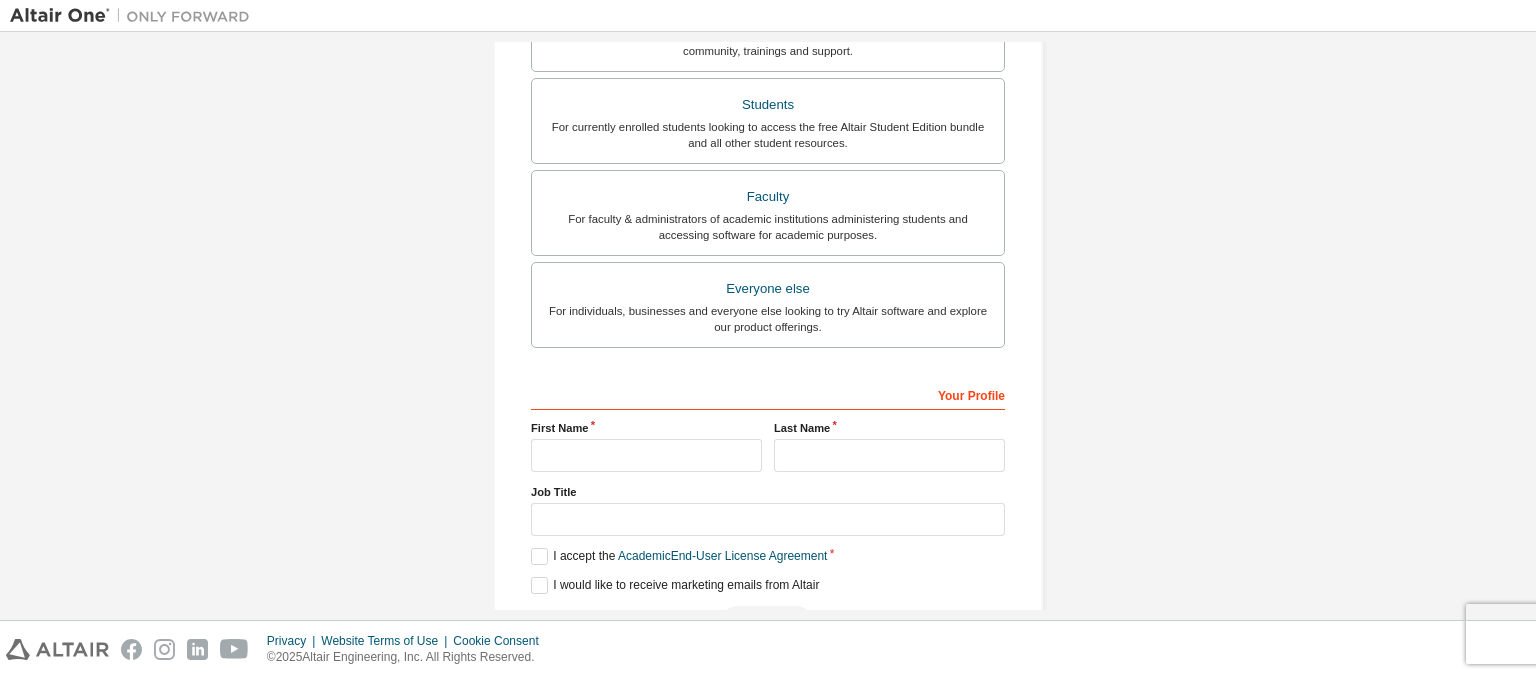 drag, startPoint x: 1535, startPoint y: 502, endPoint x: 1524, endPoint y: 531, distance: 31.016125 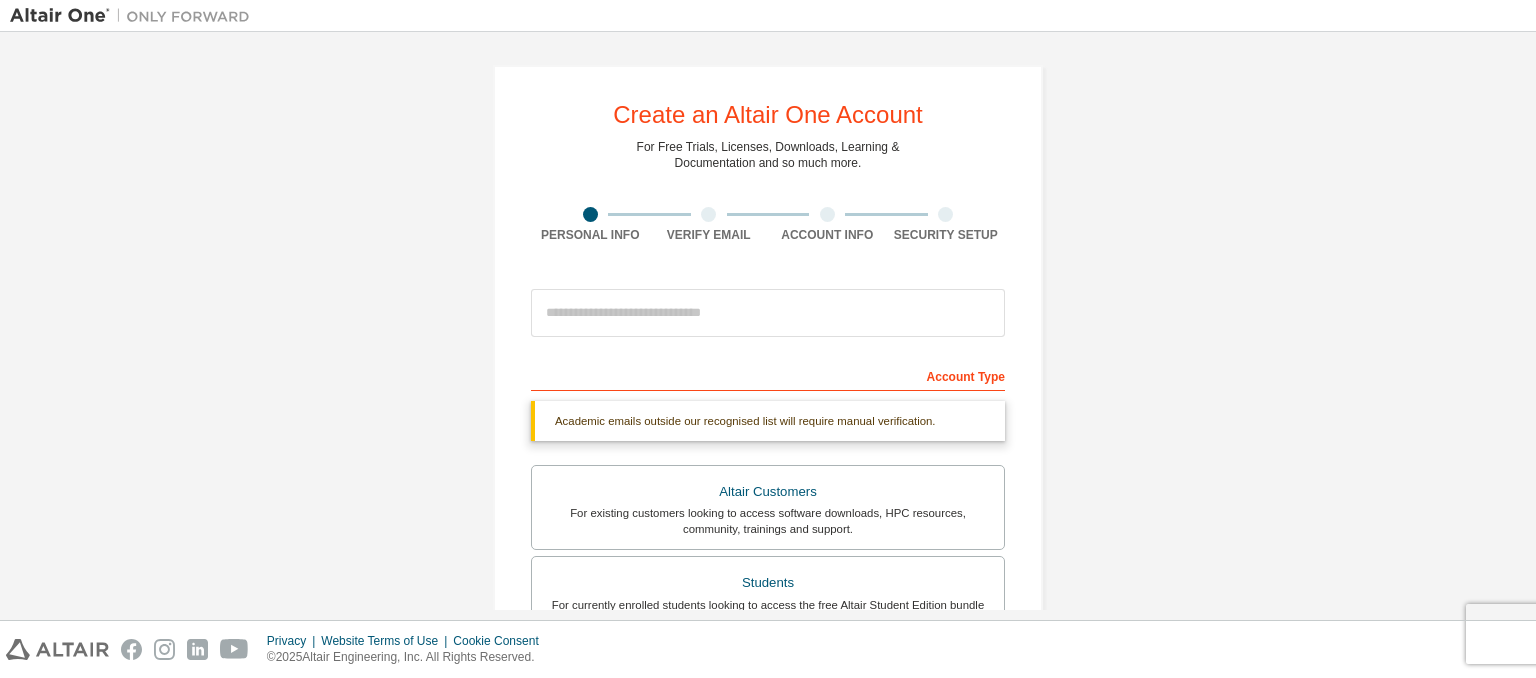scroll, scrollTop: 0, scrollLeft: 0, axis: both 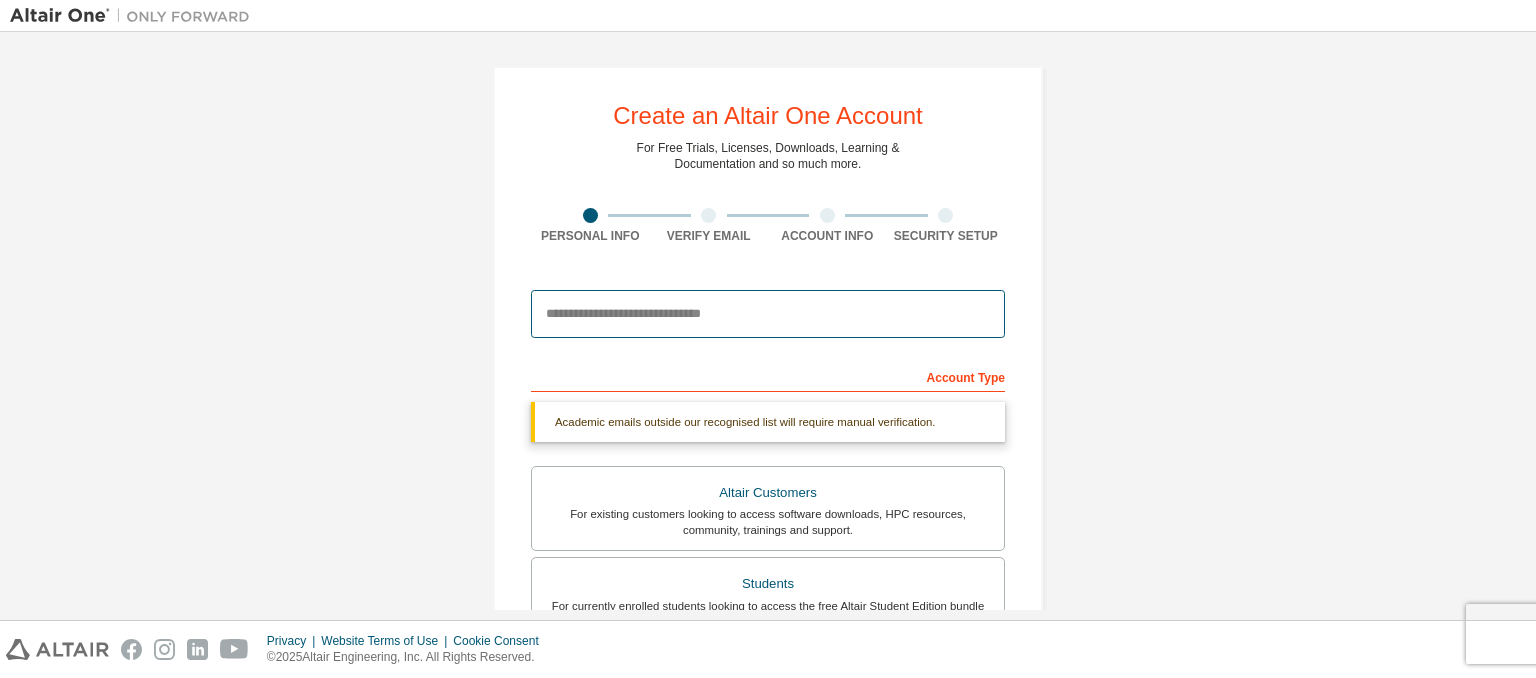 click at bounding box center (768, 314) 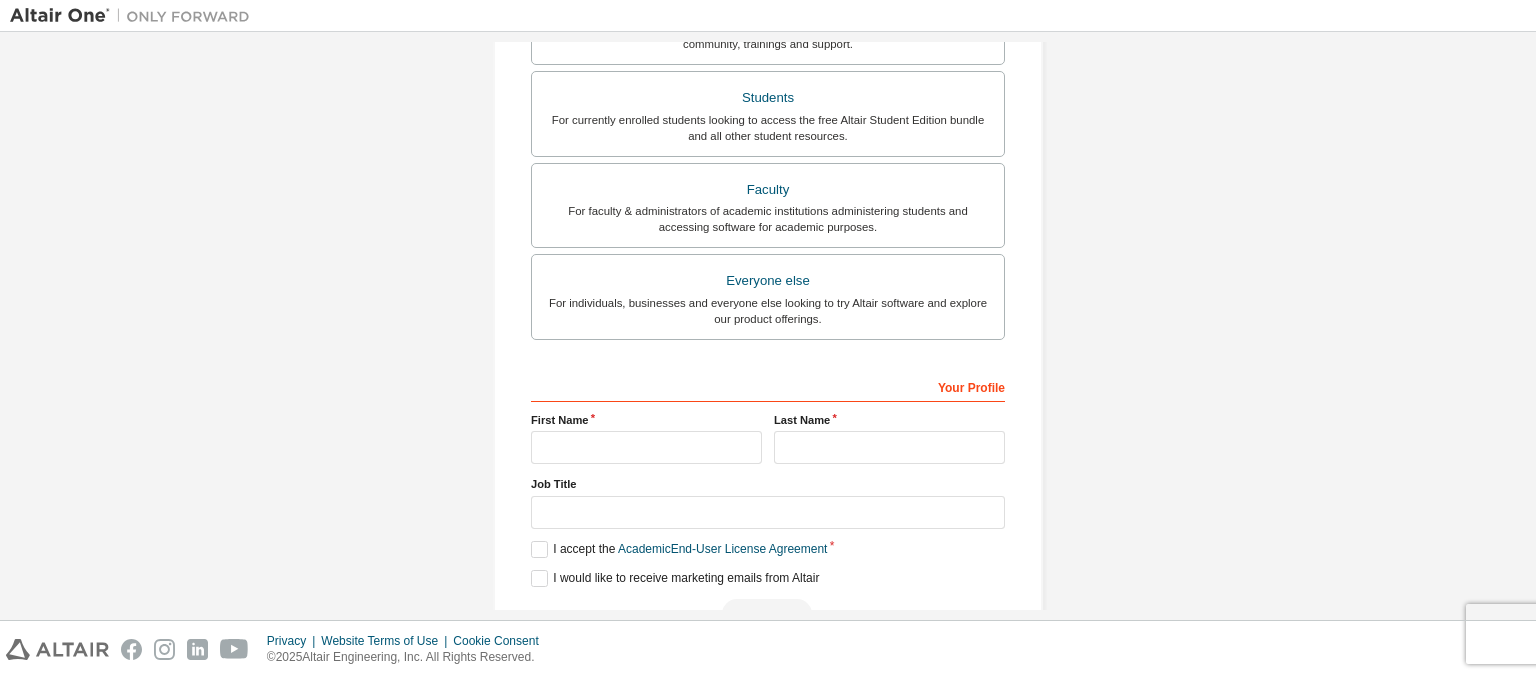 scroll, scrollTop: 550, scrollLeft: 0, axis: vertical 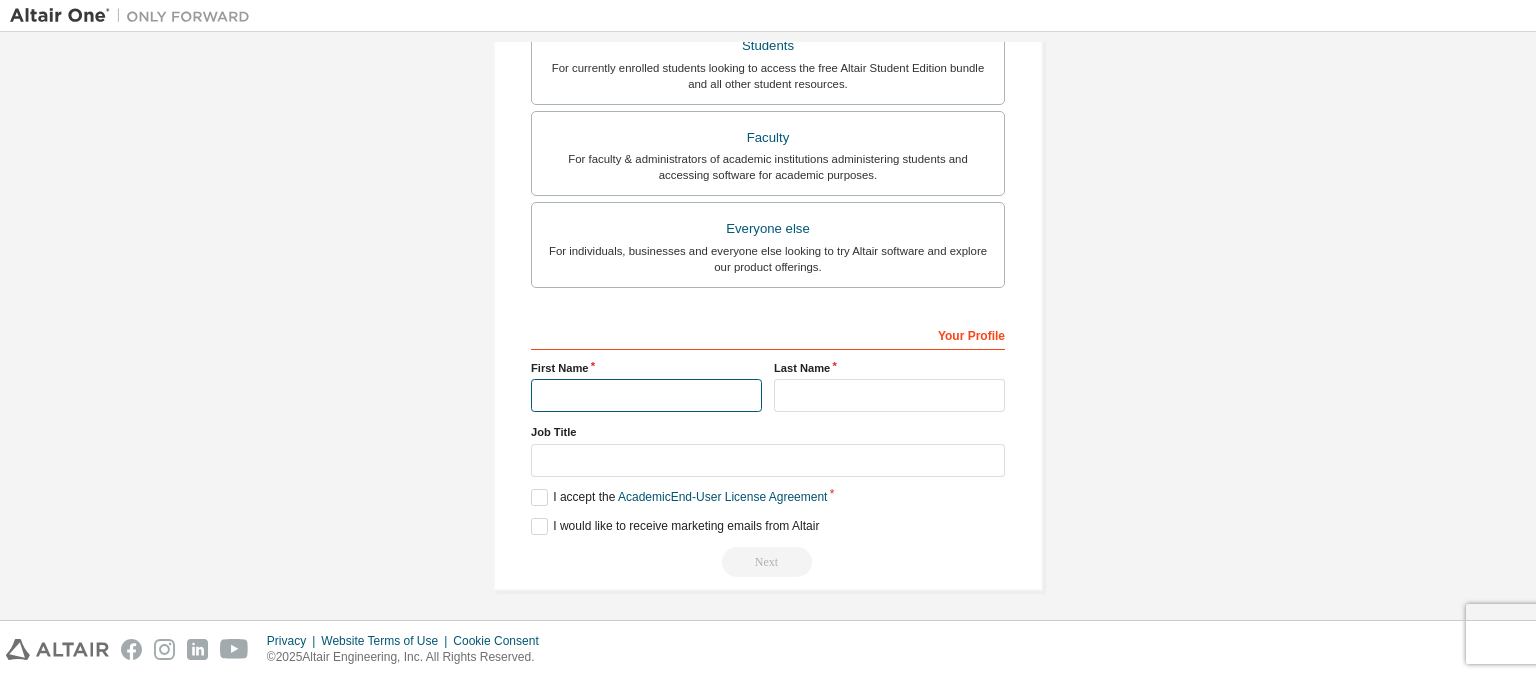 click at bounding box center [646, 395] 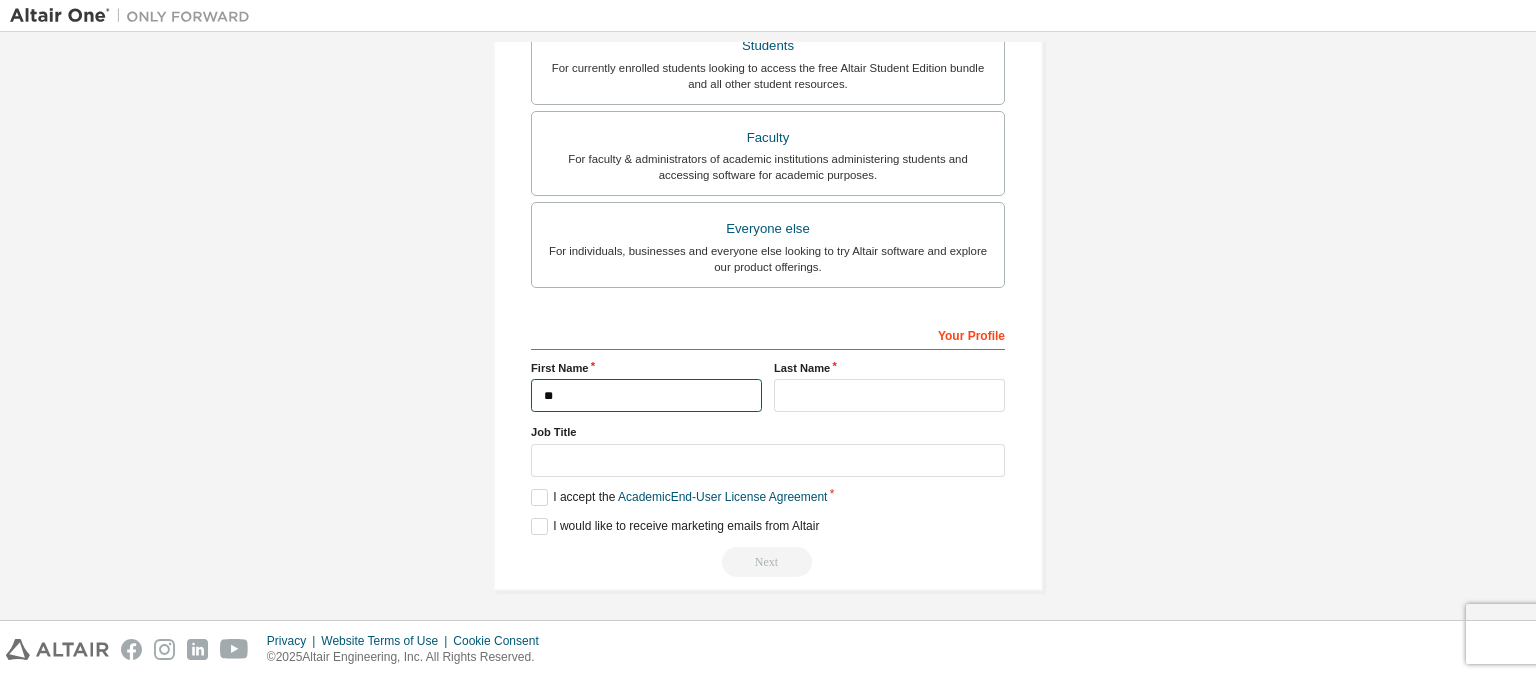 type on "*" 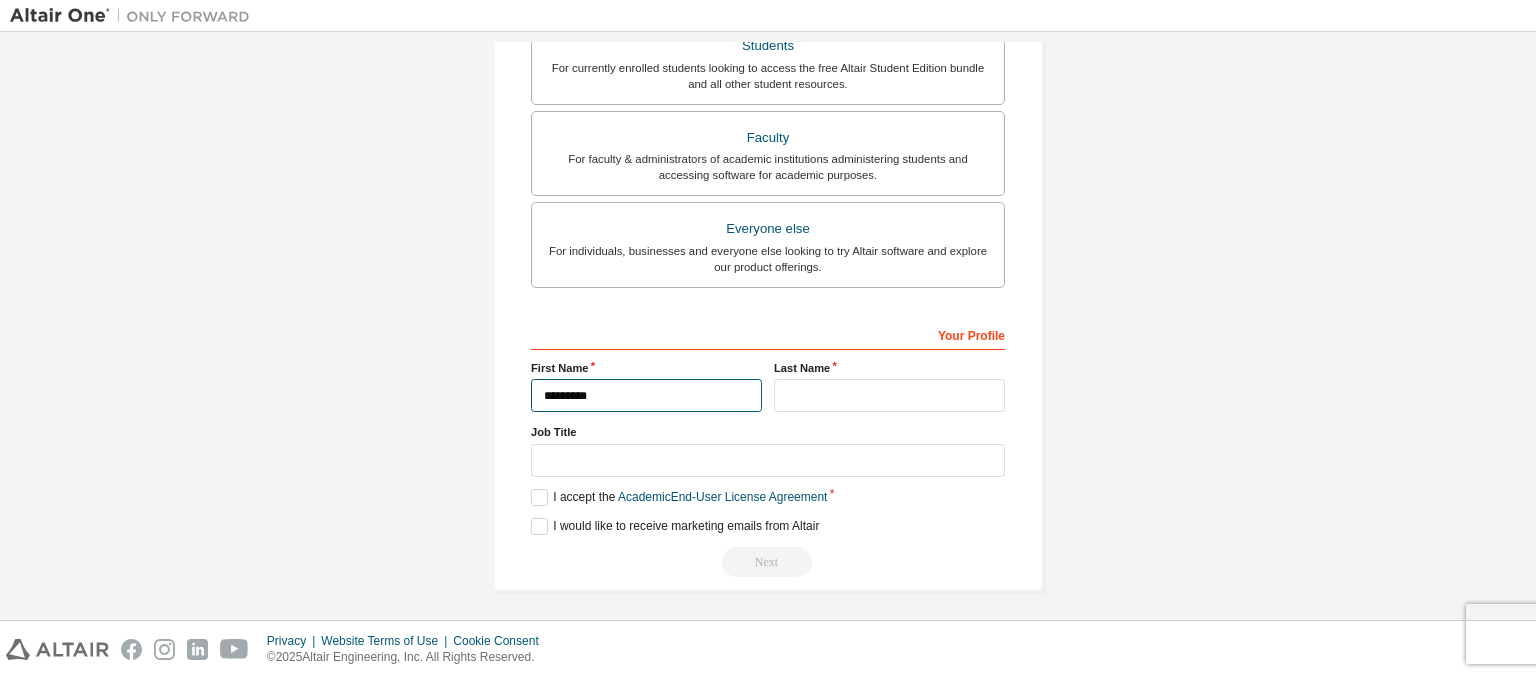 type on "*********" 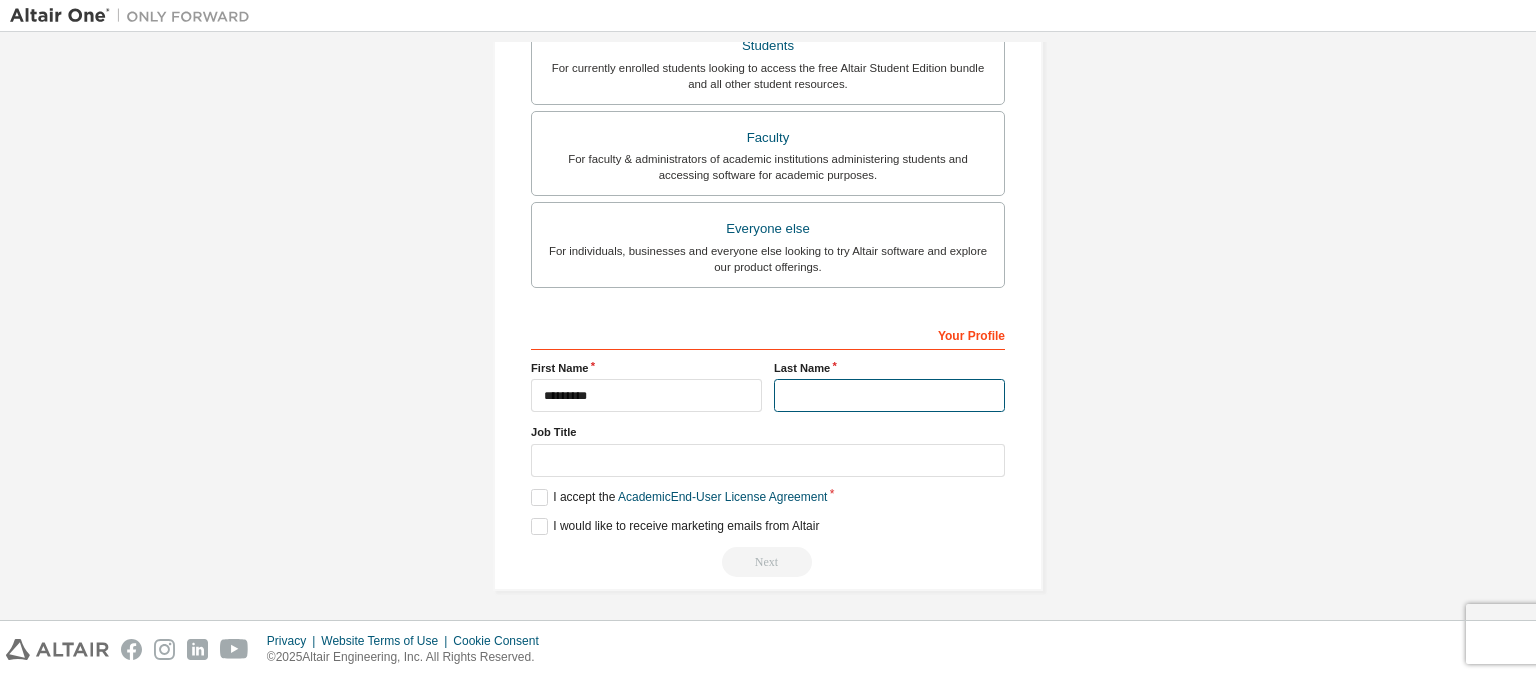 click at bounding box center [889, 395] 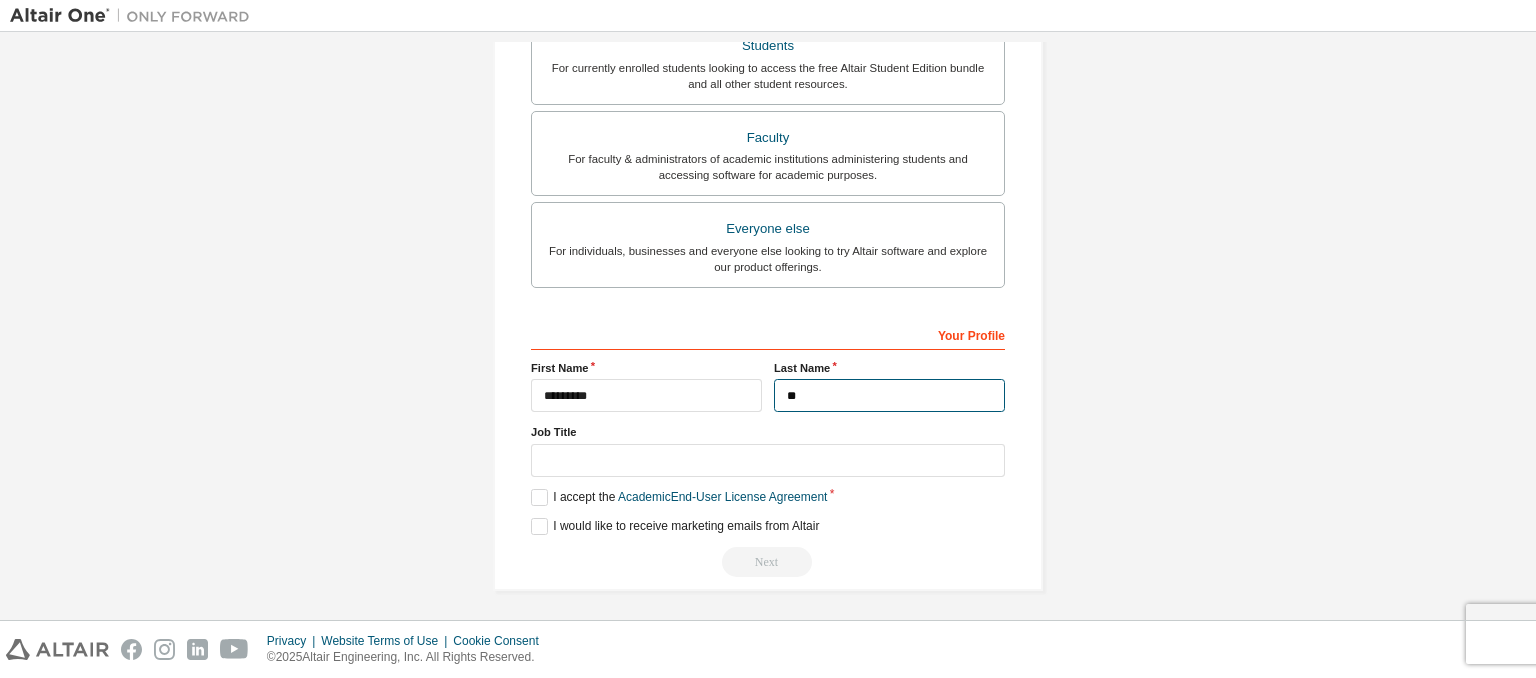 click on "**" at bounding box center (889, 395) 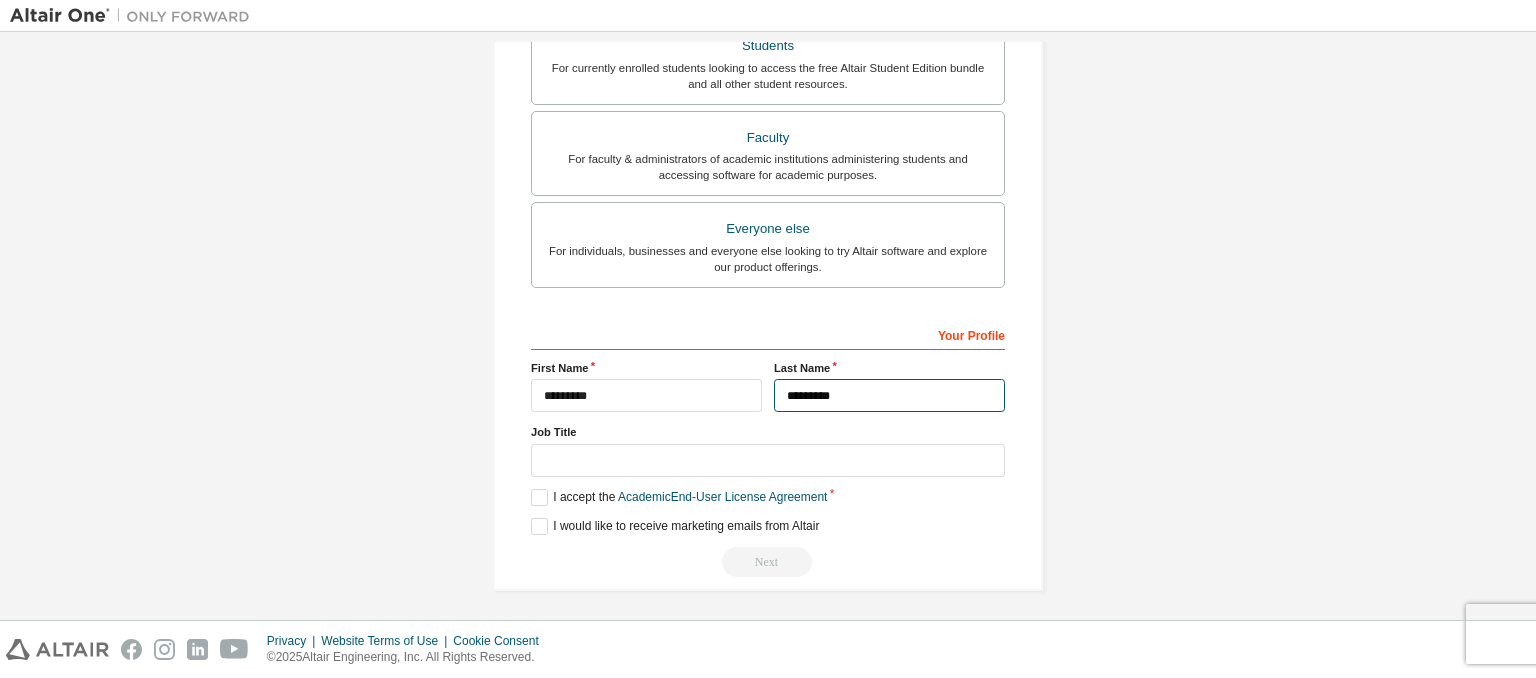 type on "*********" 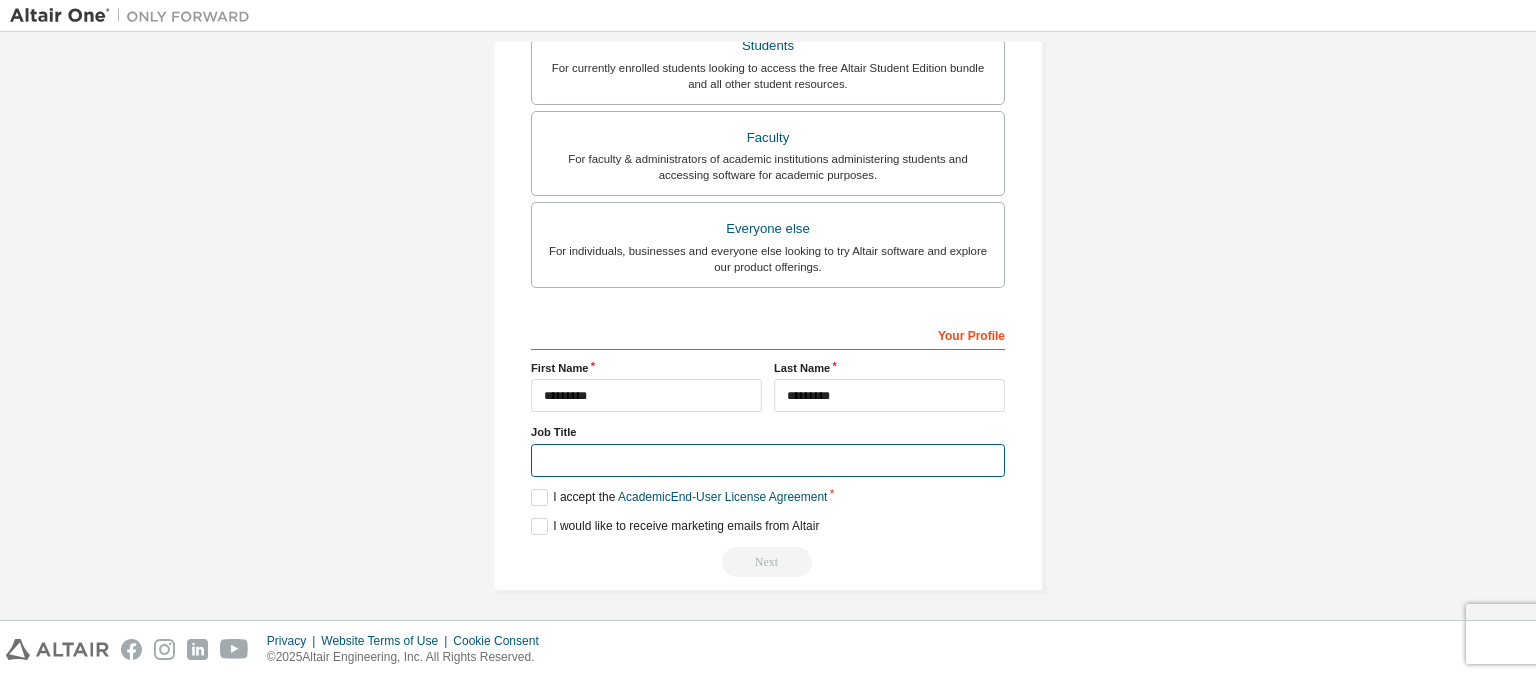click at bounding box center (768, 460) 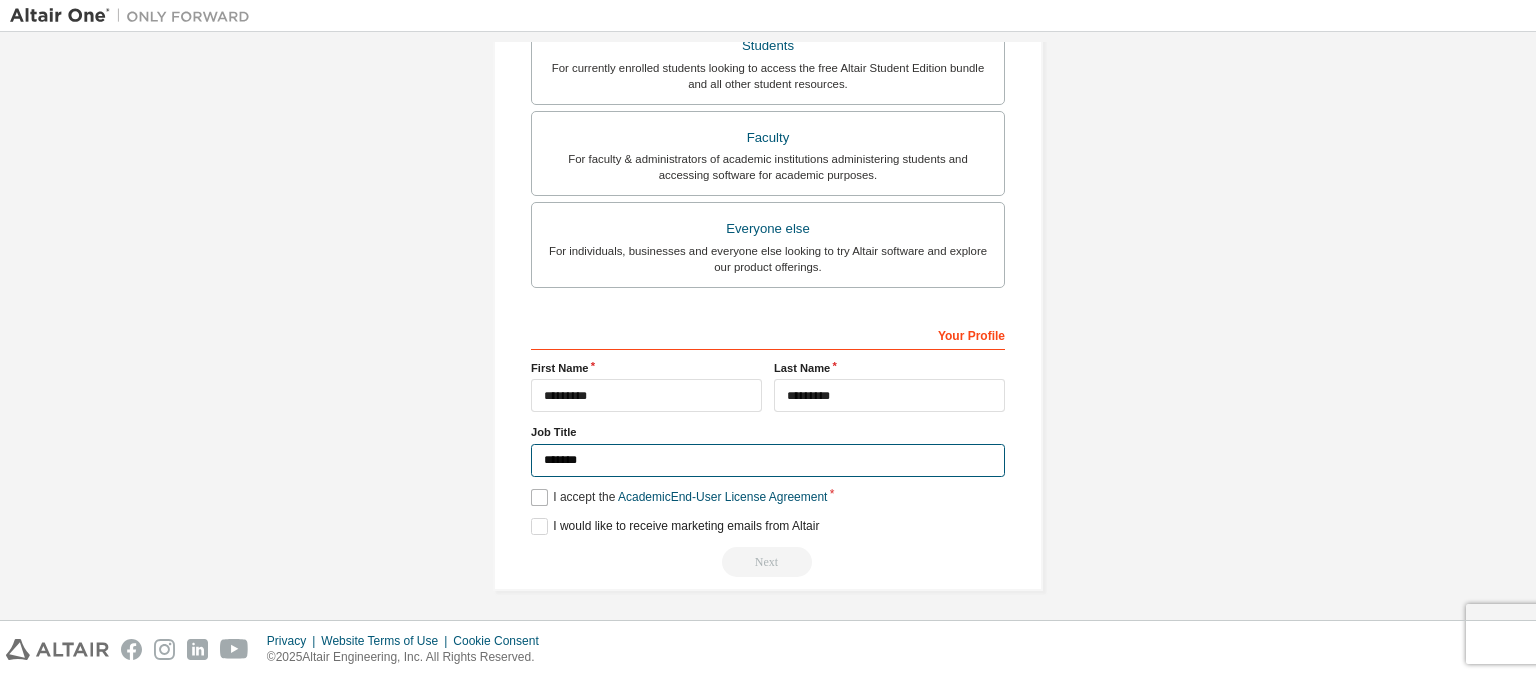 type on "*******" 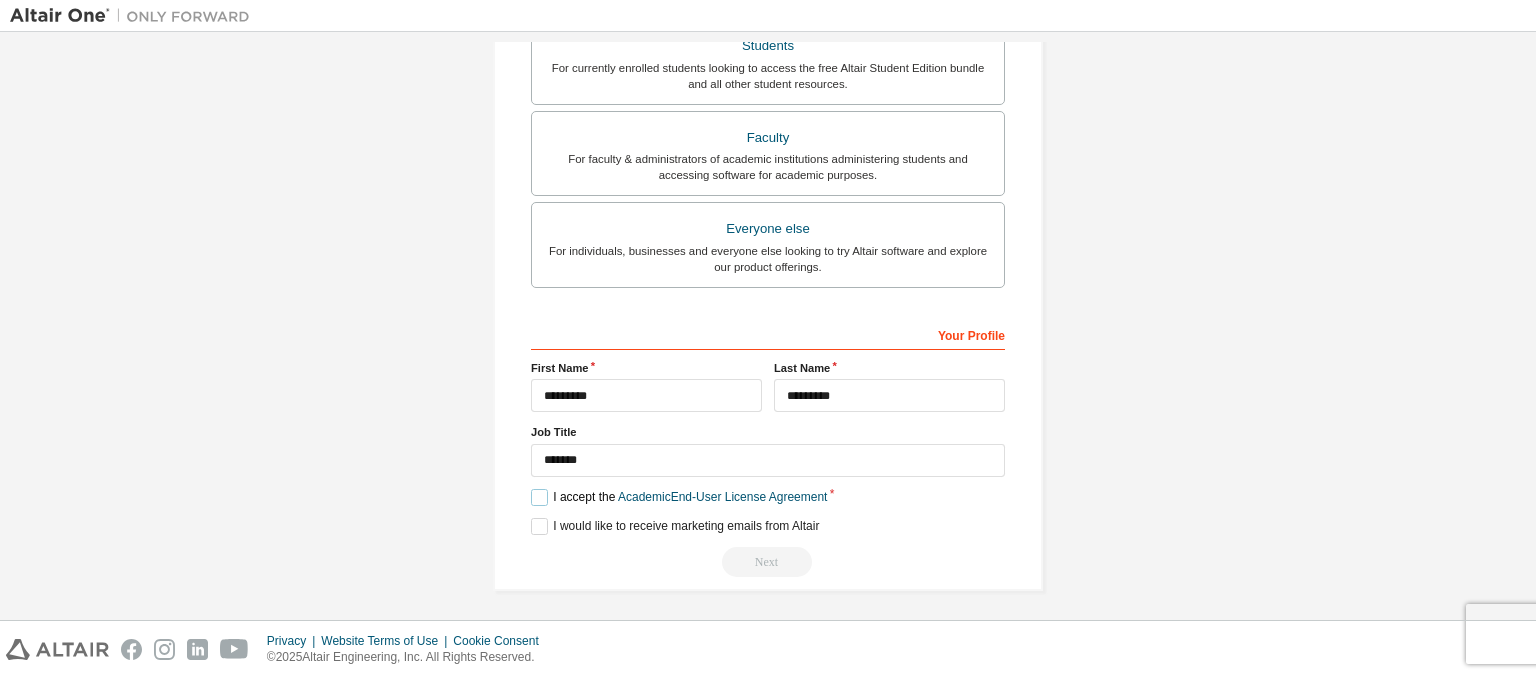 click on "I accept the   Academic   End-User License Agreement" at bounding box center (679, 497) 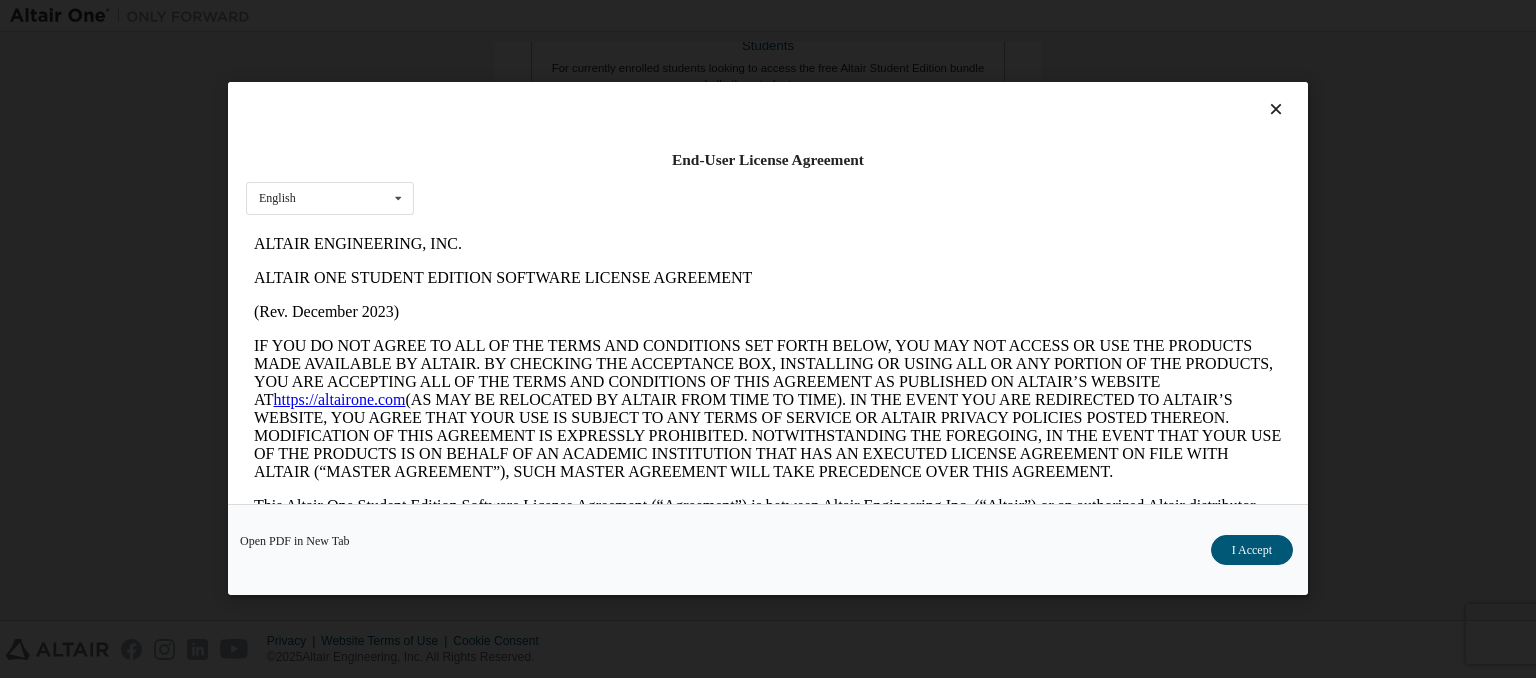 scroll, scrollTop: 0, scrollLeft: 0, axis: both 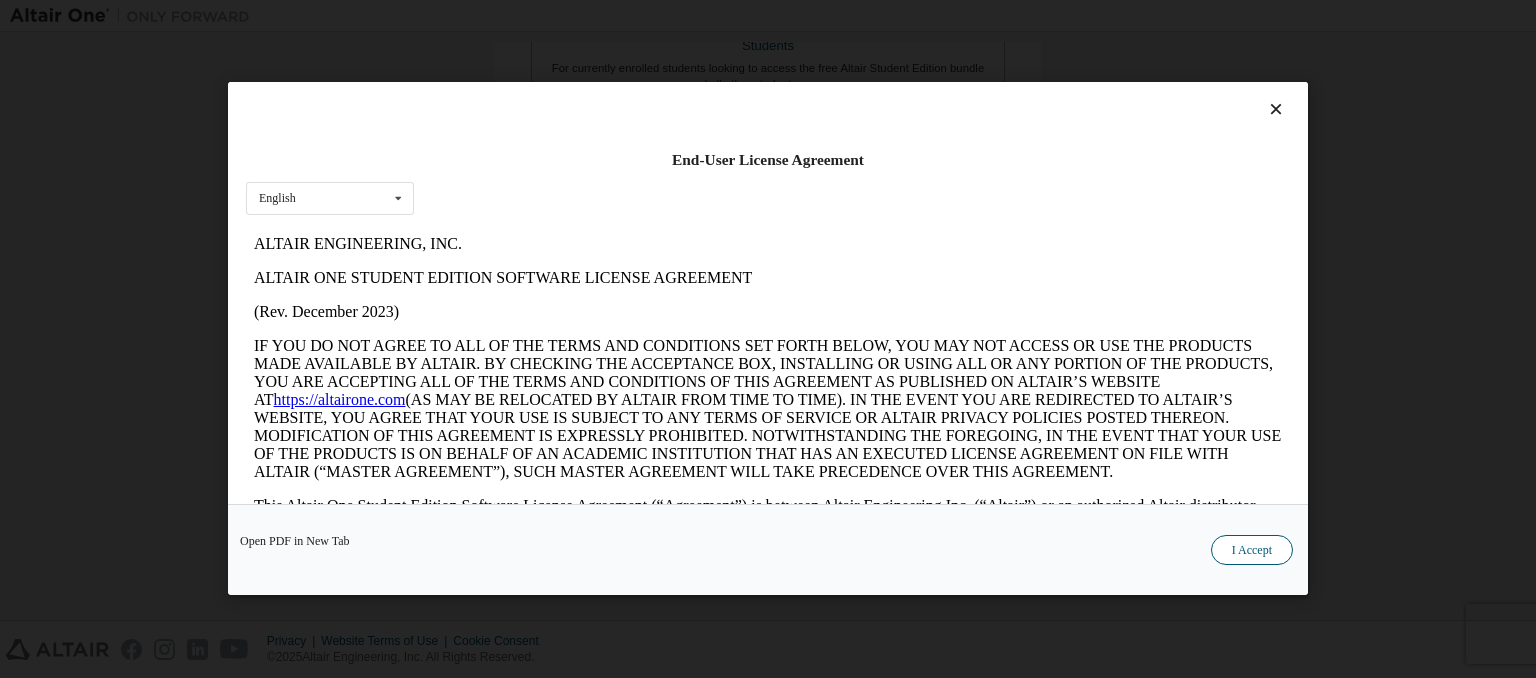 click on "I Accept" at bounding box center (1252, 551) 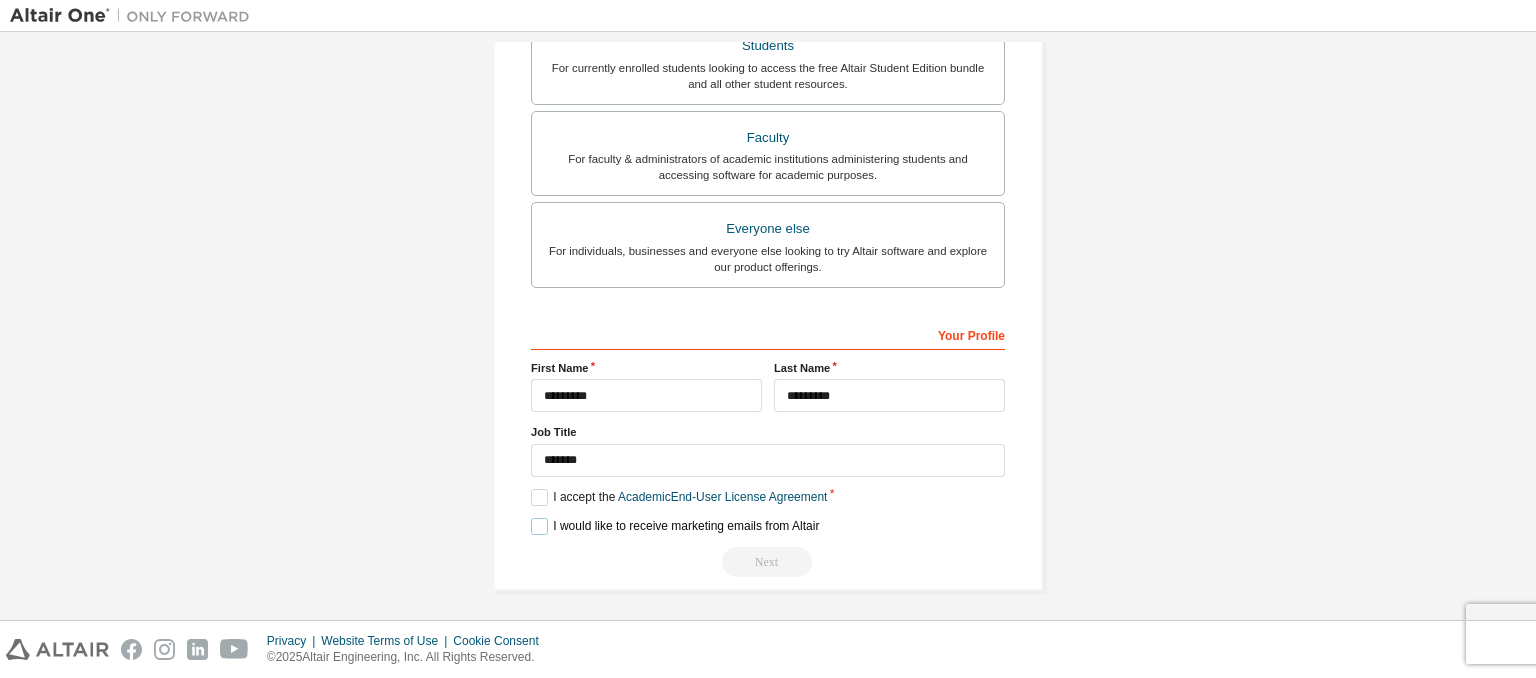 click on "I would like to receive marketing emails from Altair" at bounding box center (675, 526) 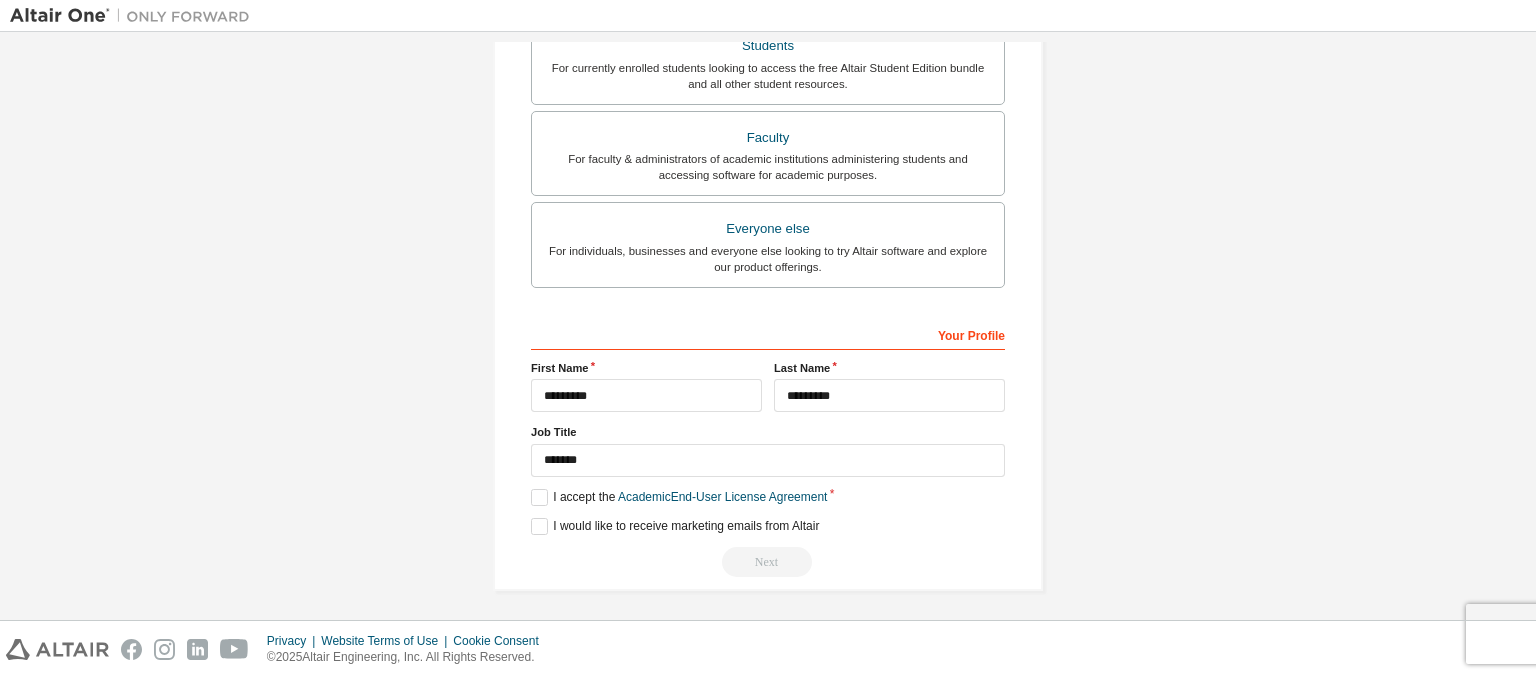 click on "Next" at bounding box center (768, 562) 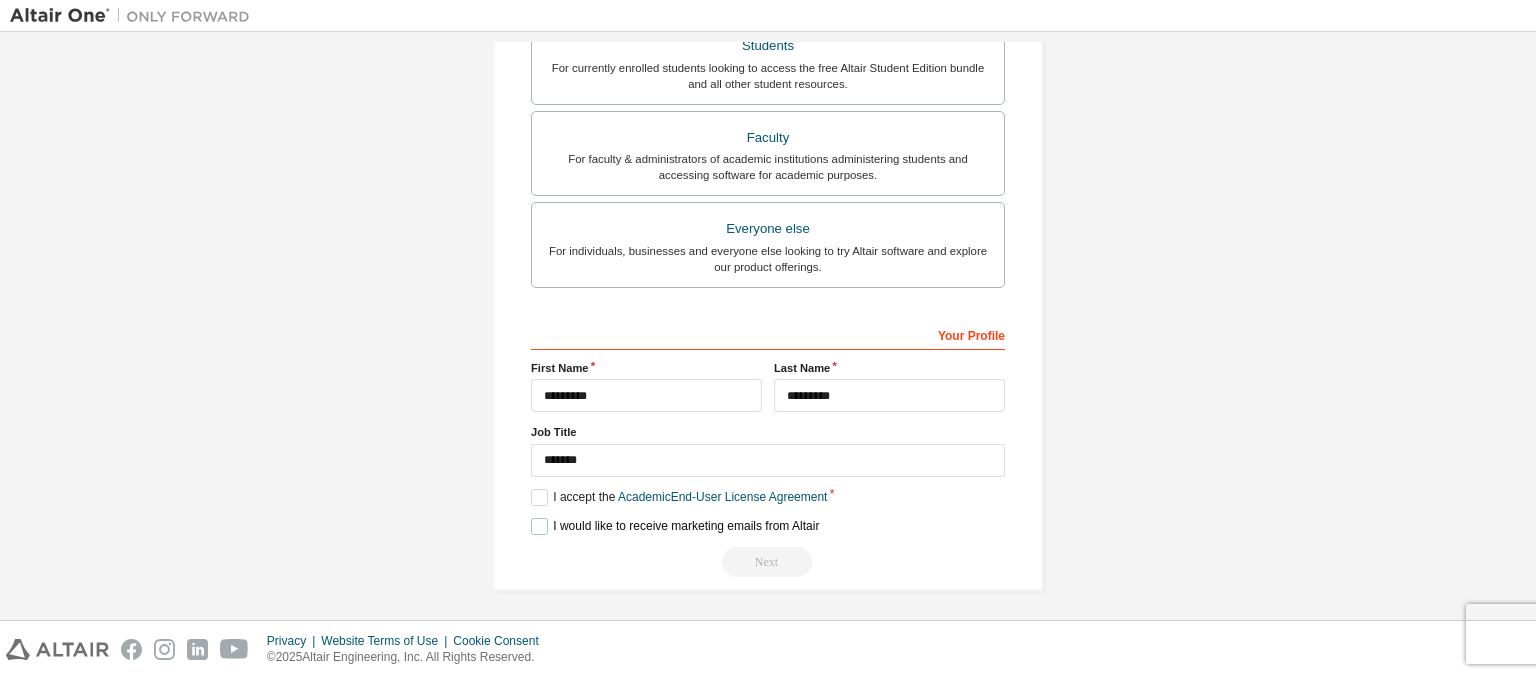 click on "I would like to receive marketing emails from Altair" at bounding box center [675, 526] 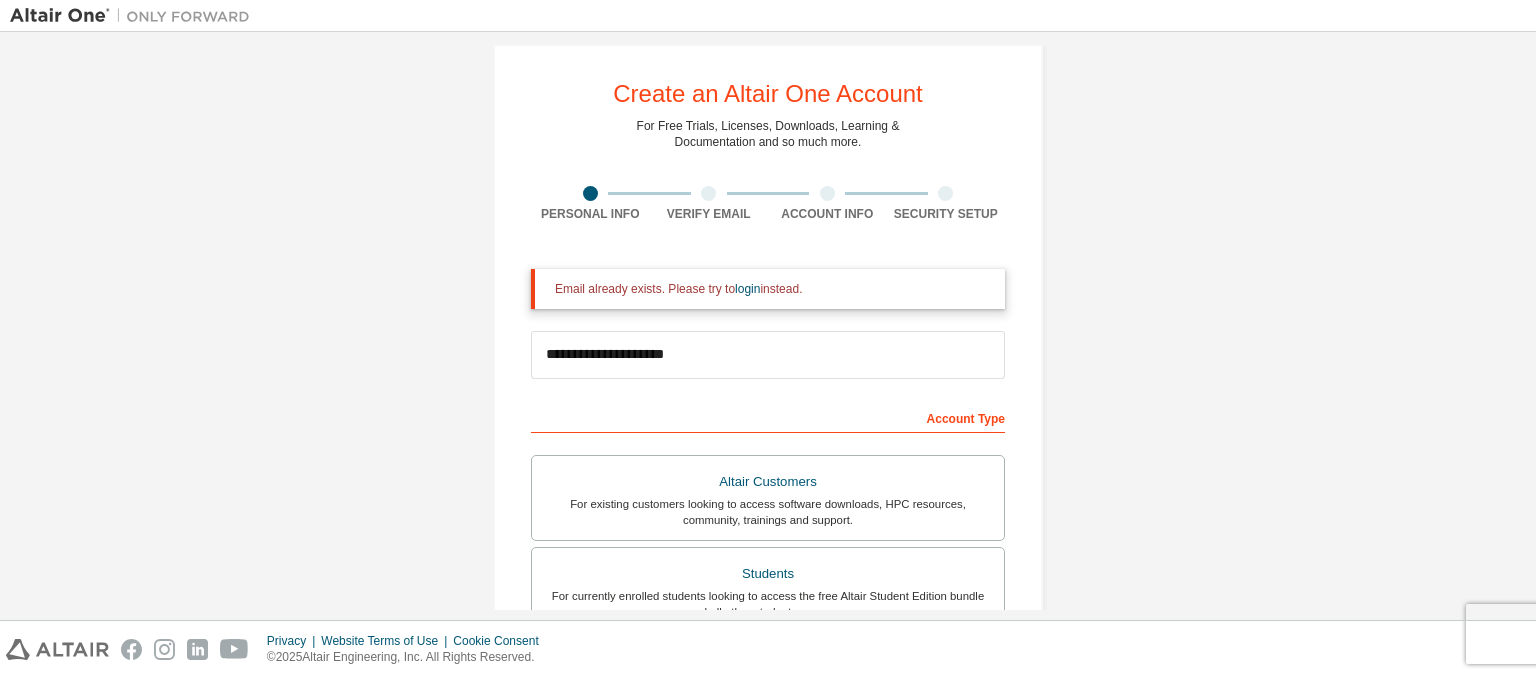 scroll, scrollTop: 0, scrollLeft: 0, axis: both 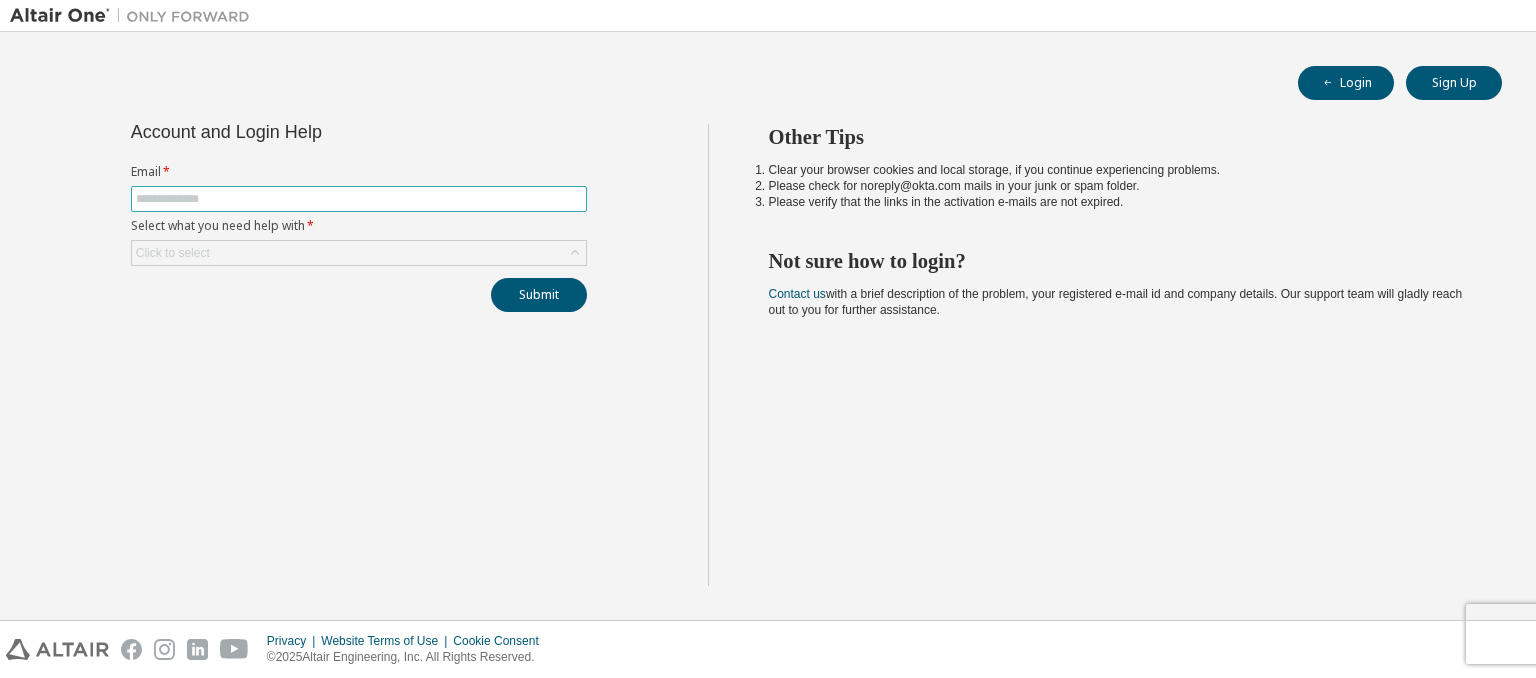 click at bounding box center [359, 199] 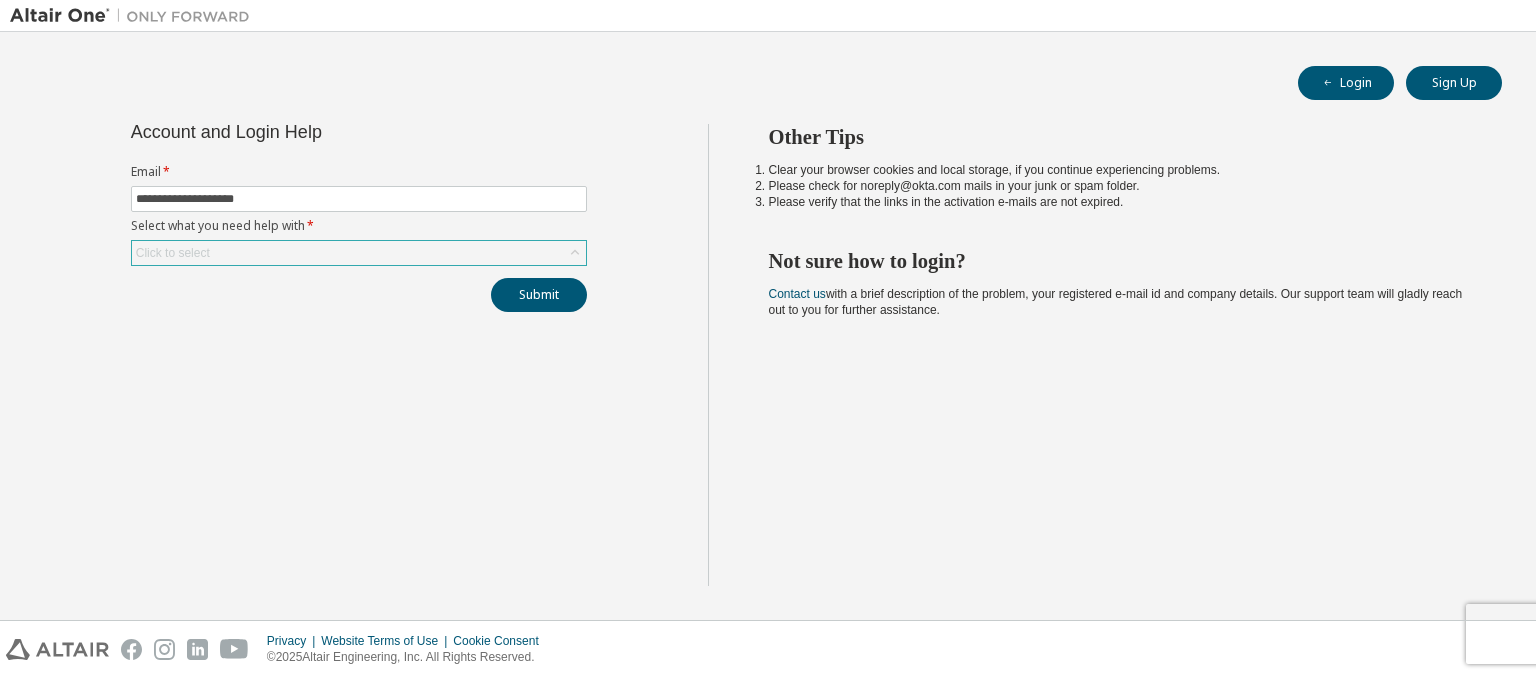 click on "Click to select" at bounding box center [359, 253] 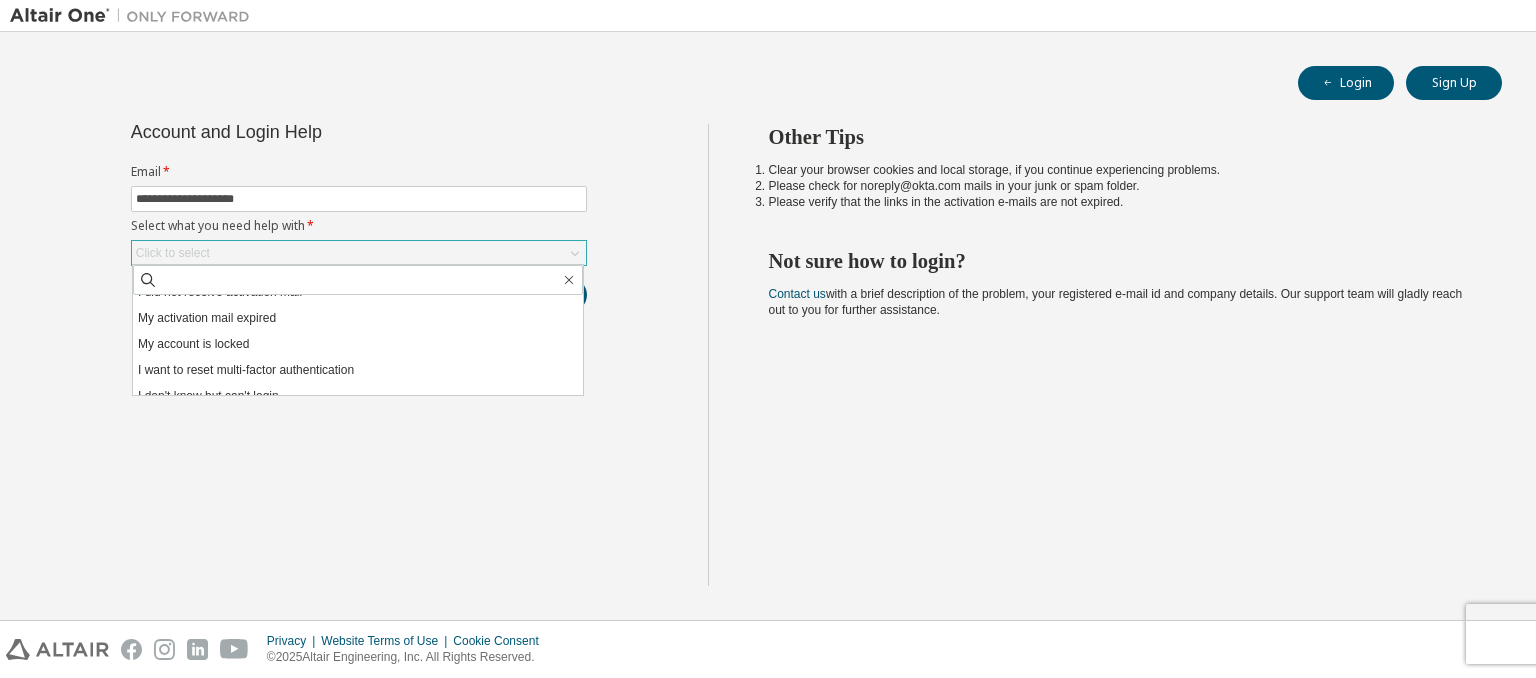 scroll, scrollTop: 56, scrollLeft: 0, axis: vertical 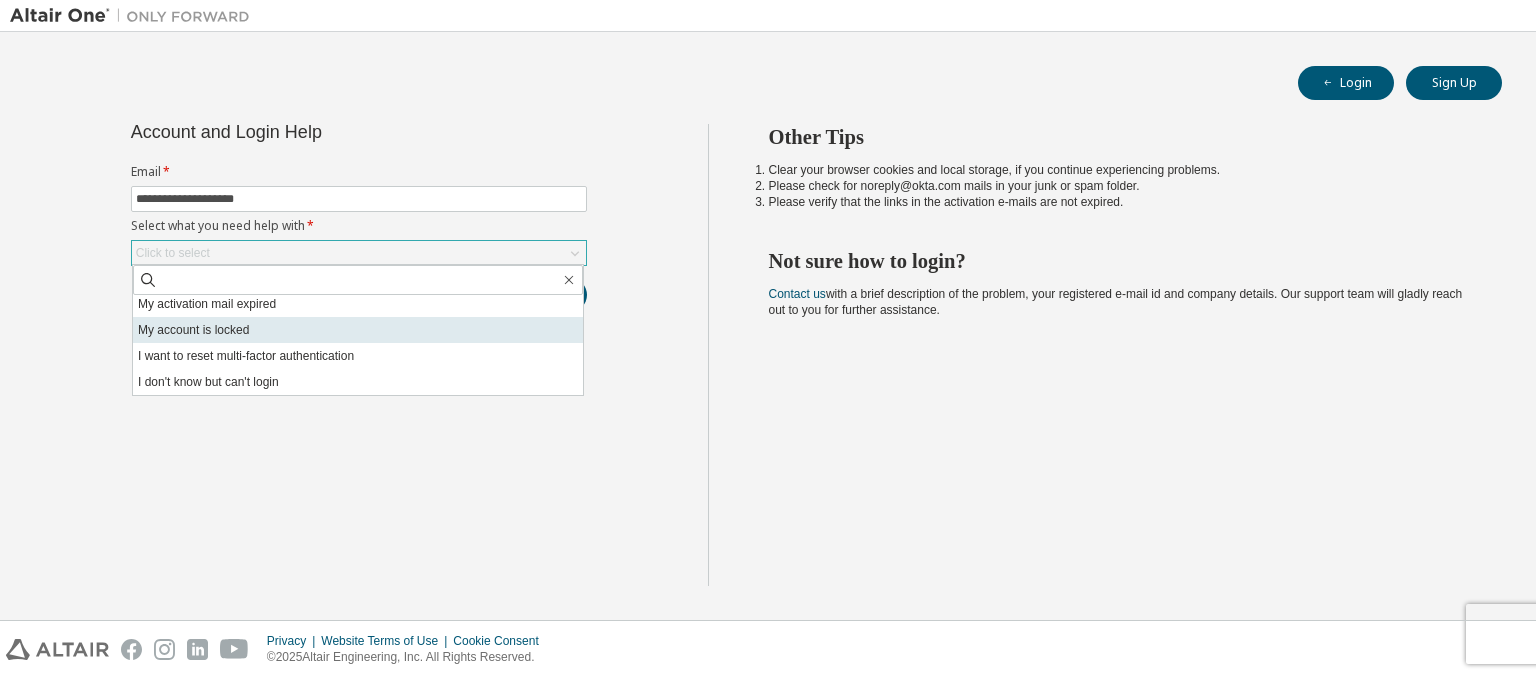 click on "My account is locked" at bounding box center [358, 330] 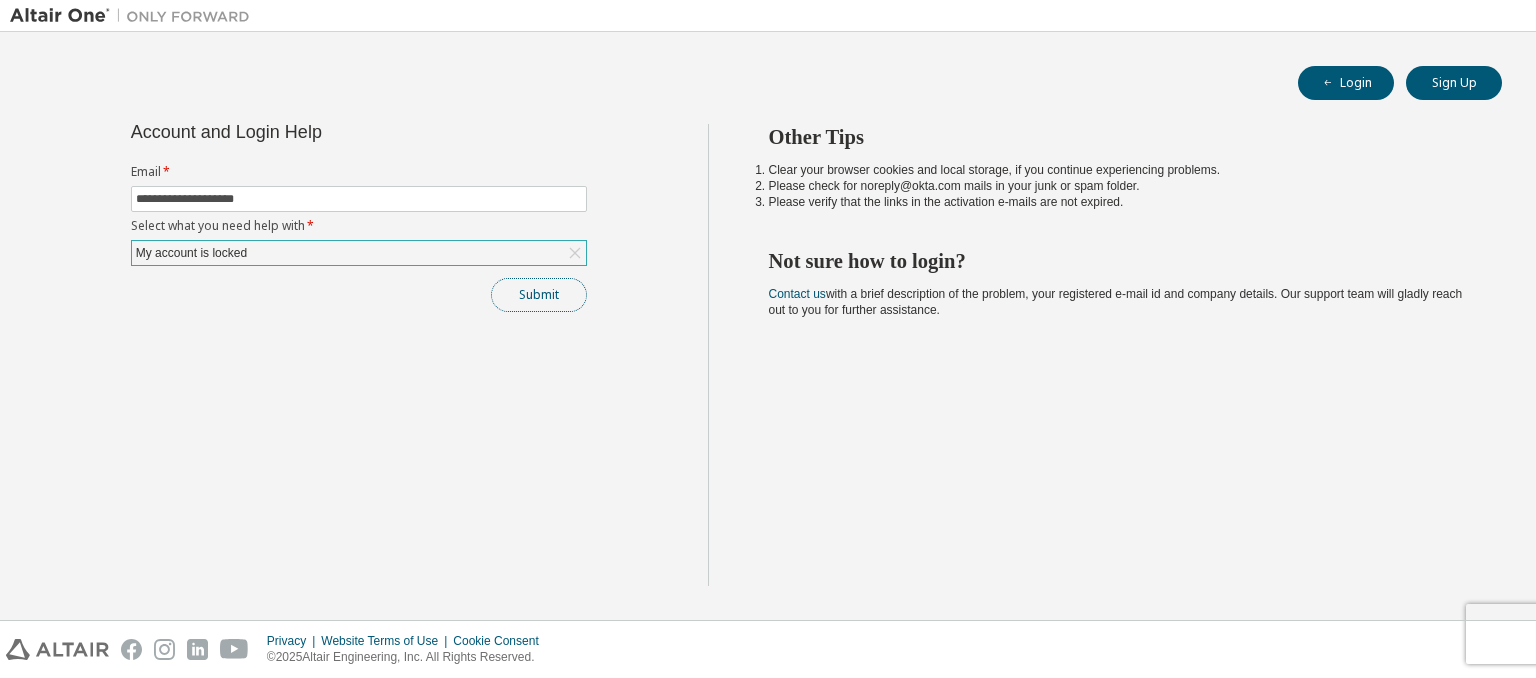 click on "Submit" at bounding box center [539, 295] 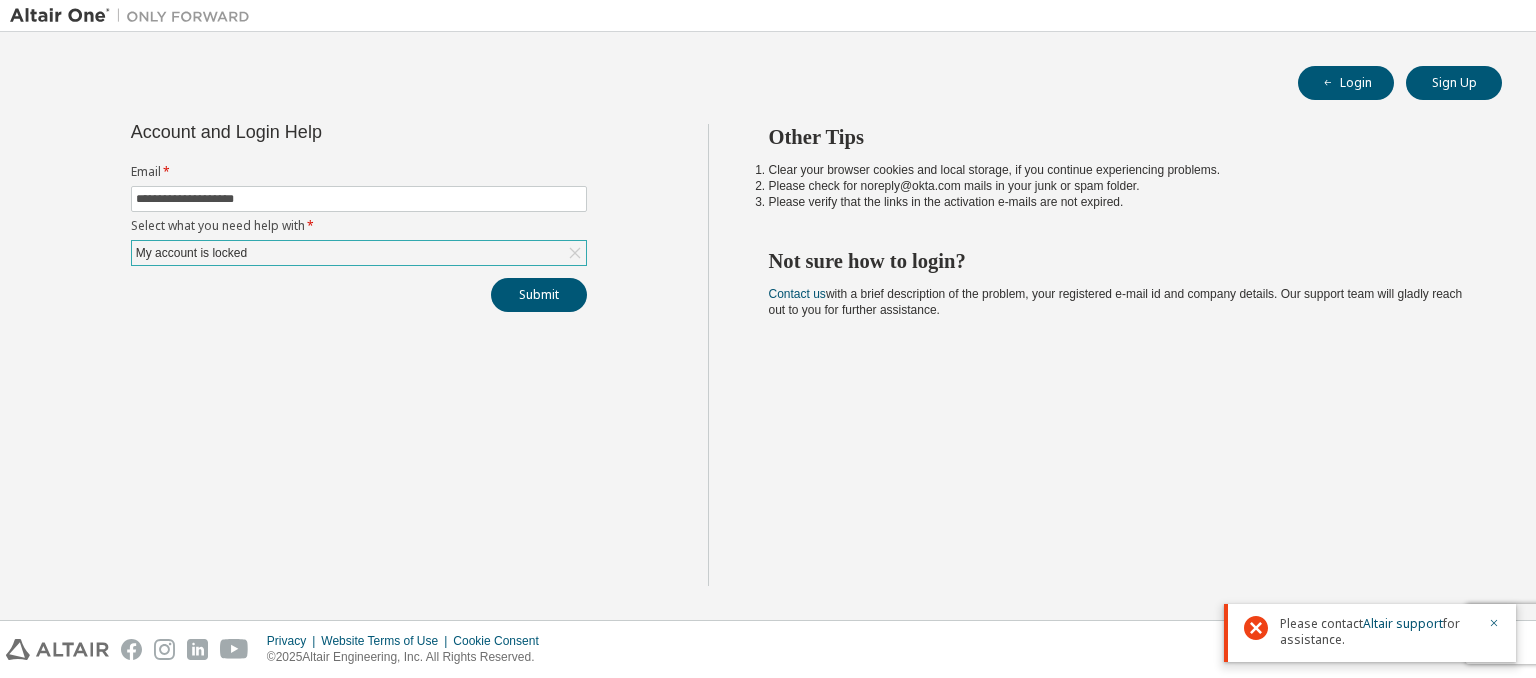 click on "Please contact  Altair support  for assistance." at bounding box center [1370, 633] 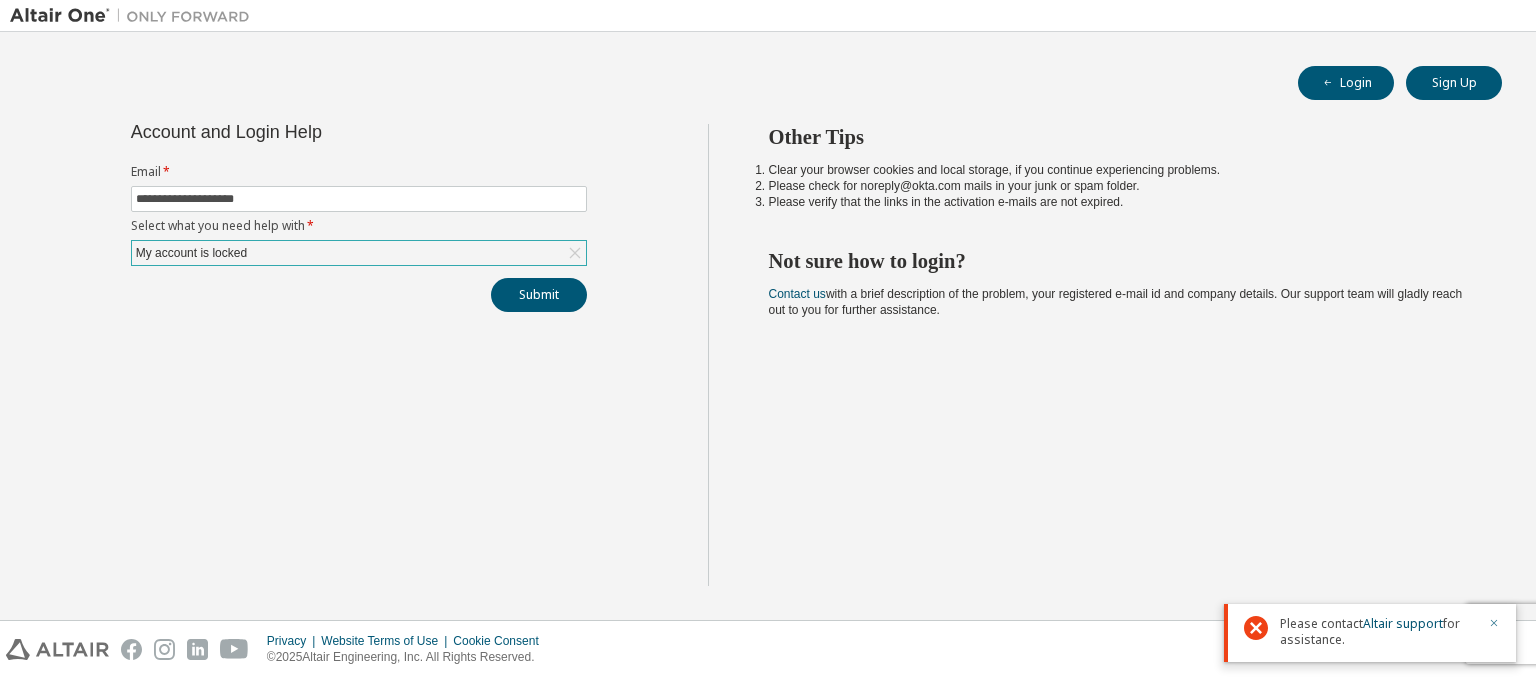 click 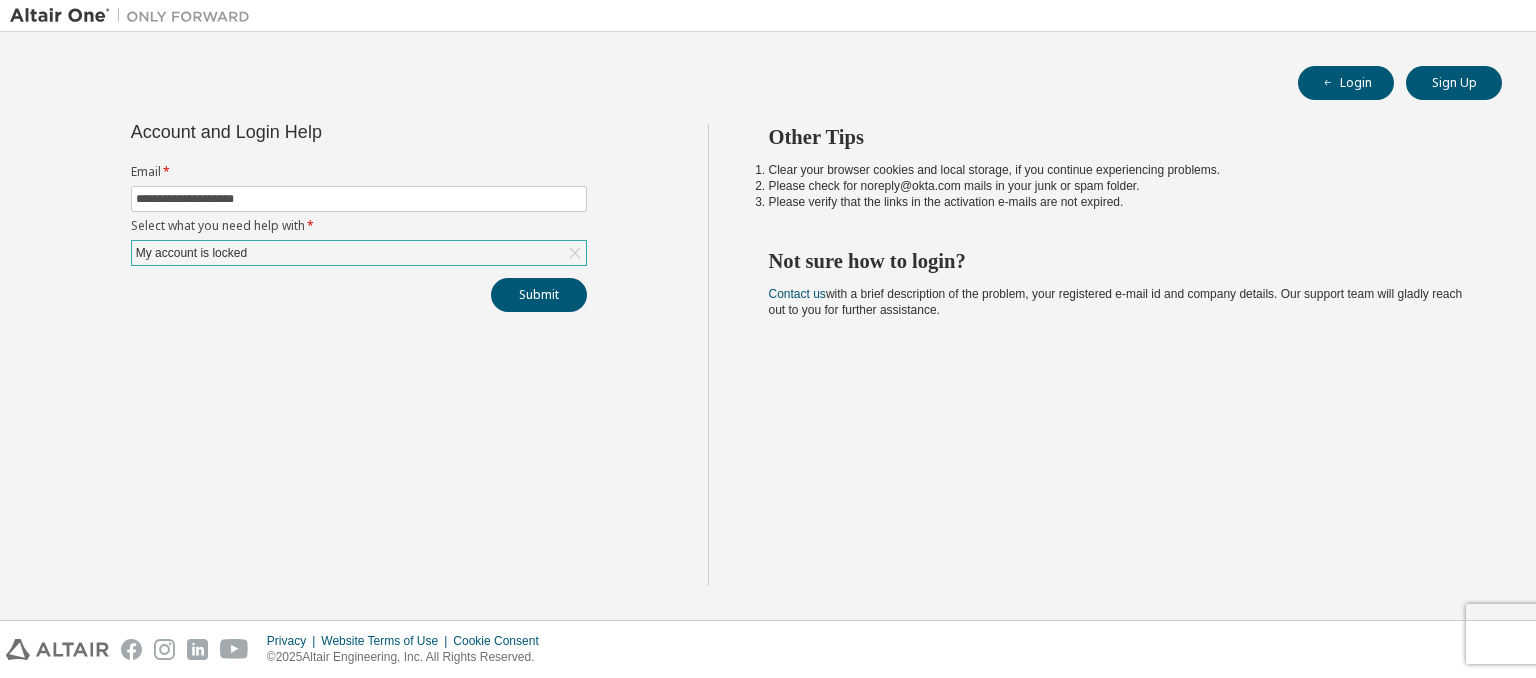 click on "My account is locked" at bounding box center (359, 253) 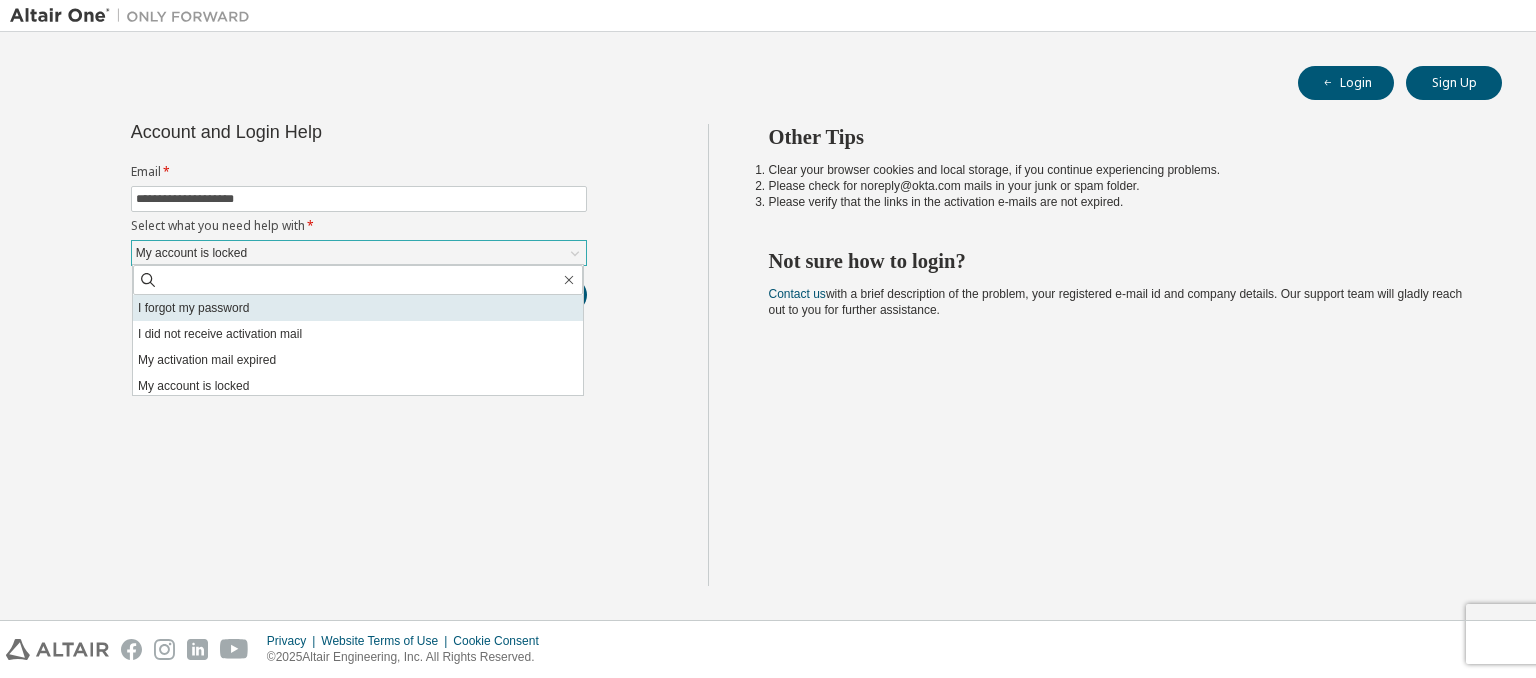 click on "I forgot my password" at bounding box center [358, 308] 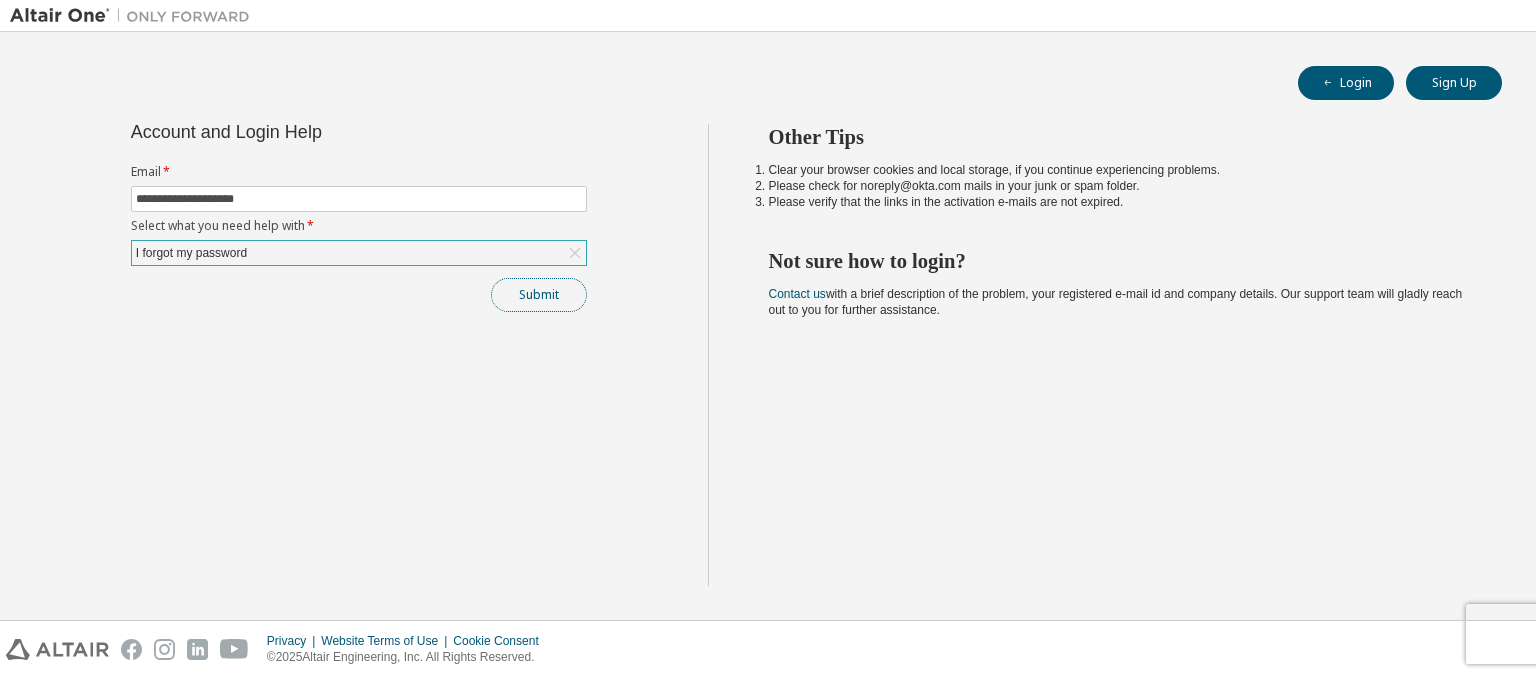 click on "Submit" at bounding box center (539, 295) 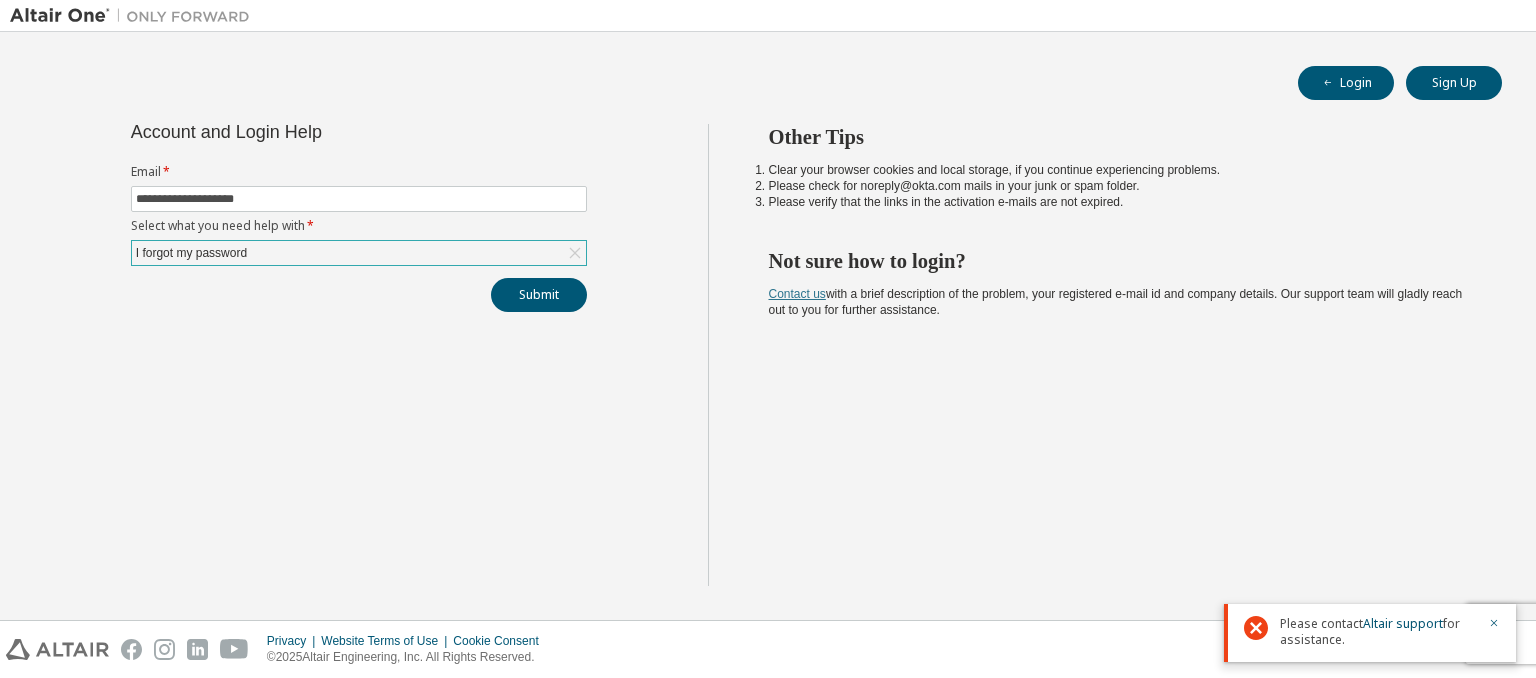 click on "Contact us" at bounding box center [797, 294] 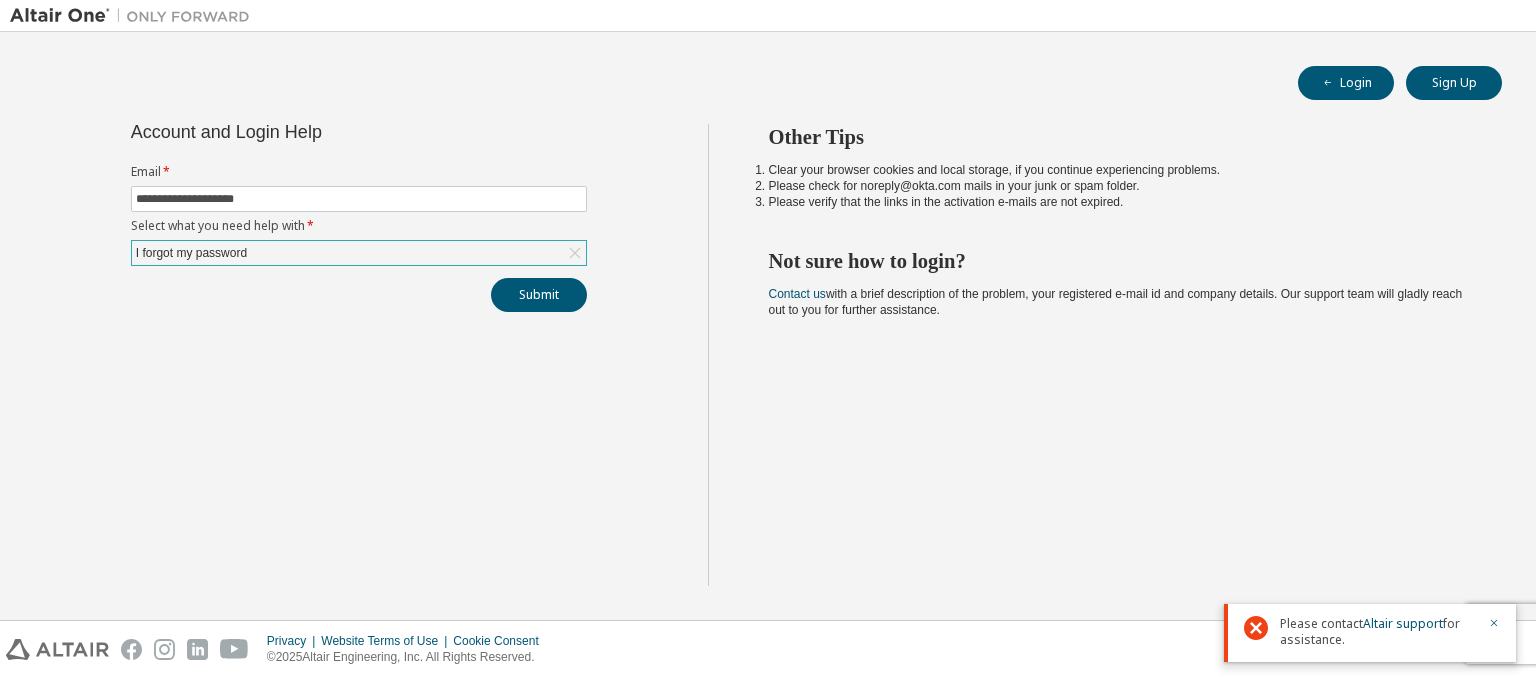 click on "Other Tips Clear your browser cookies and local storage, if you continue experiencing problems. Please check for noreply@okta.com mails in your junk or spam folder. Please verify that the links in the activation e-mails are not expired. Not sure how to login? Contact us  with a brief description of the problem, your registered e-mail id and company details. Our support team will gladly reach out to you for further assistance." at bounding box center (1117, 355) 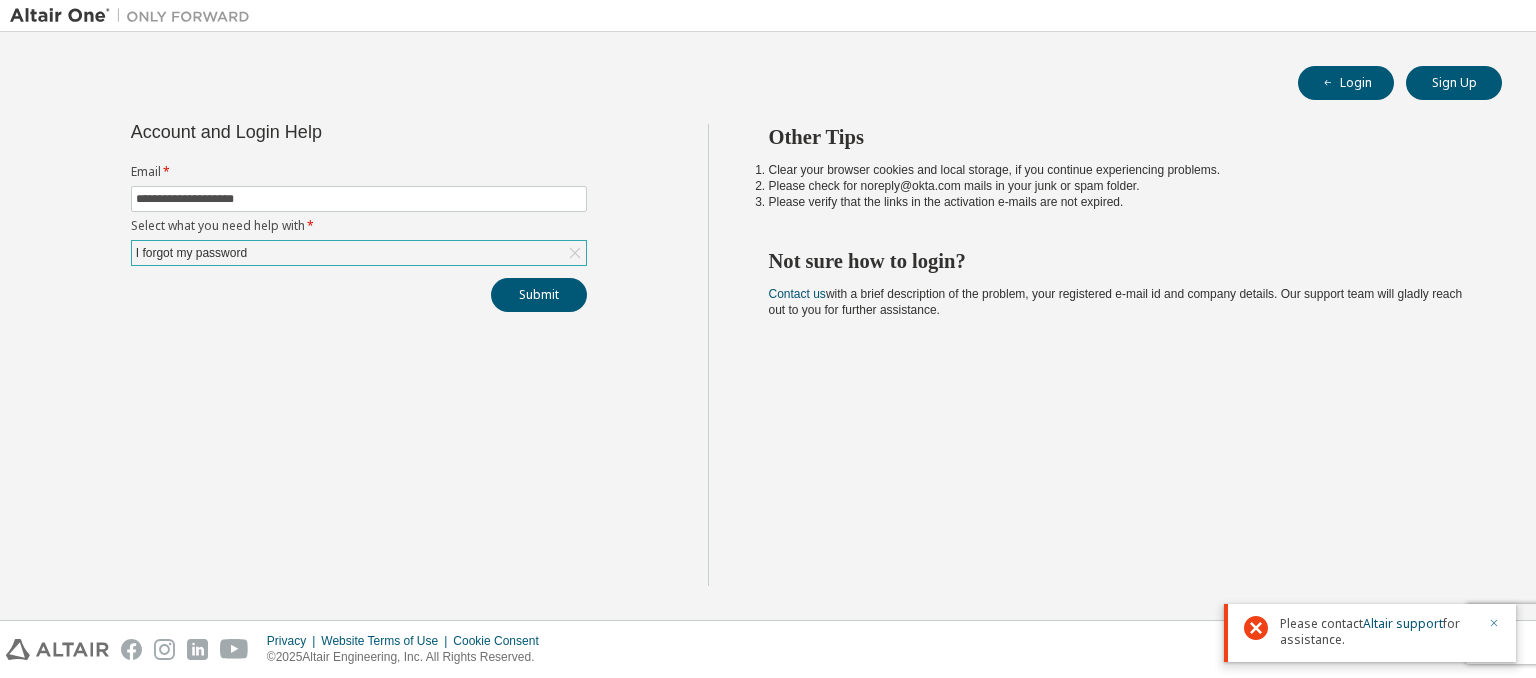 click 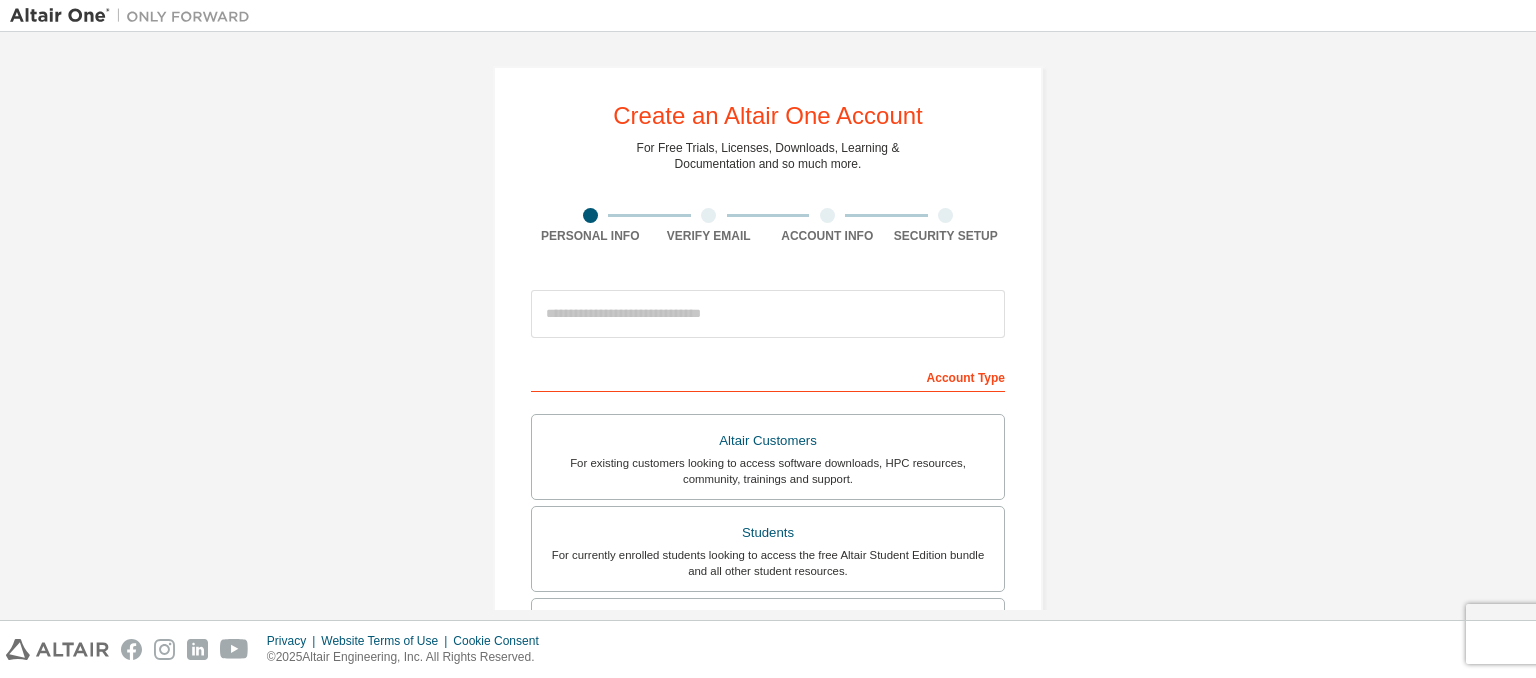 scroll, scrollTop: 0, scrollLeft: 0, axis: both 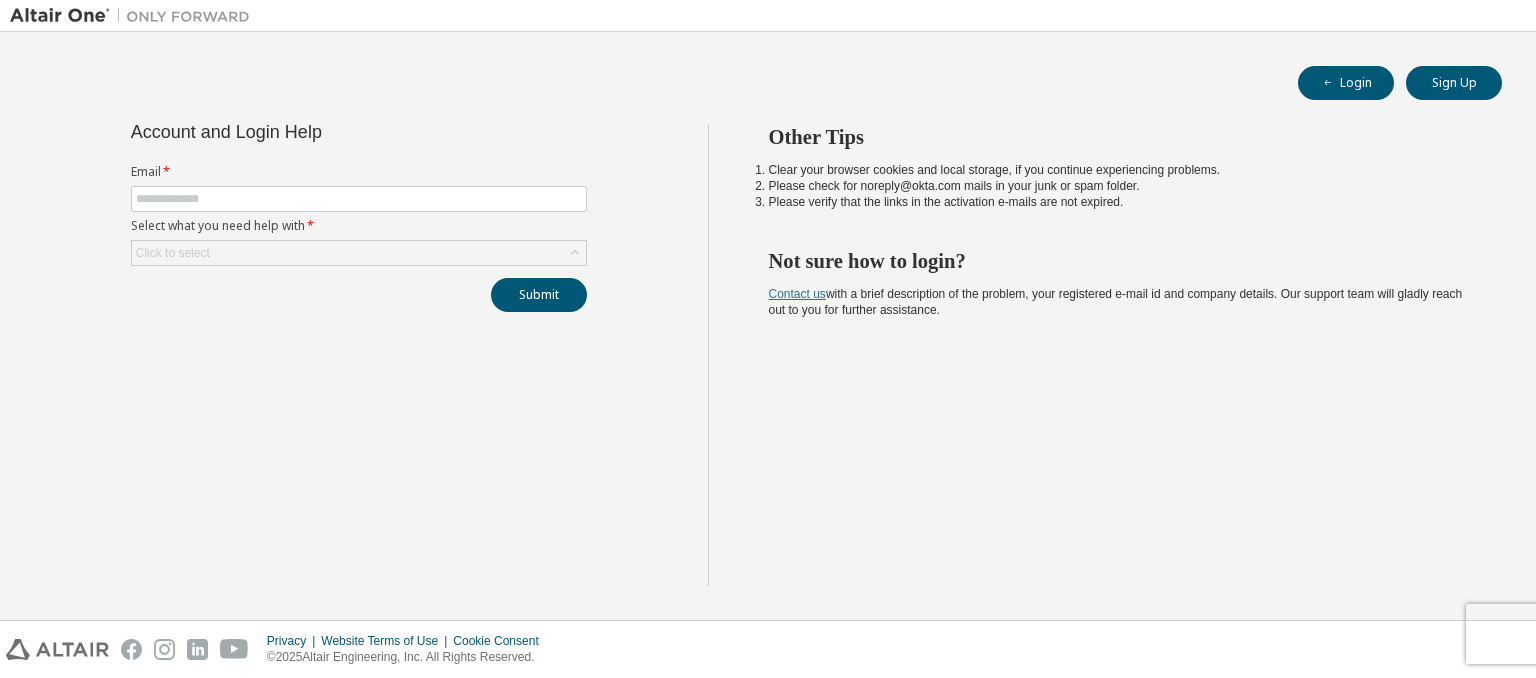 click on "Contact us" at bounding box center [797, 294] 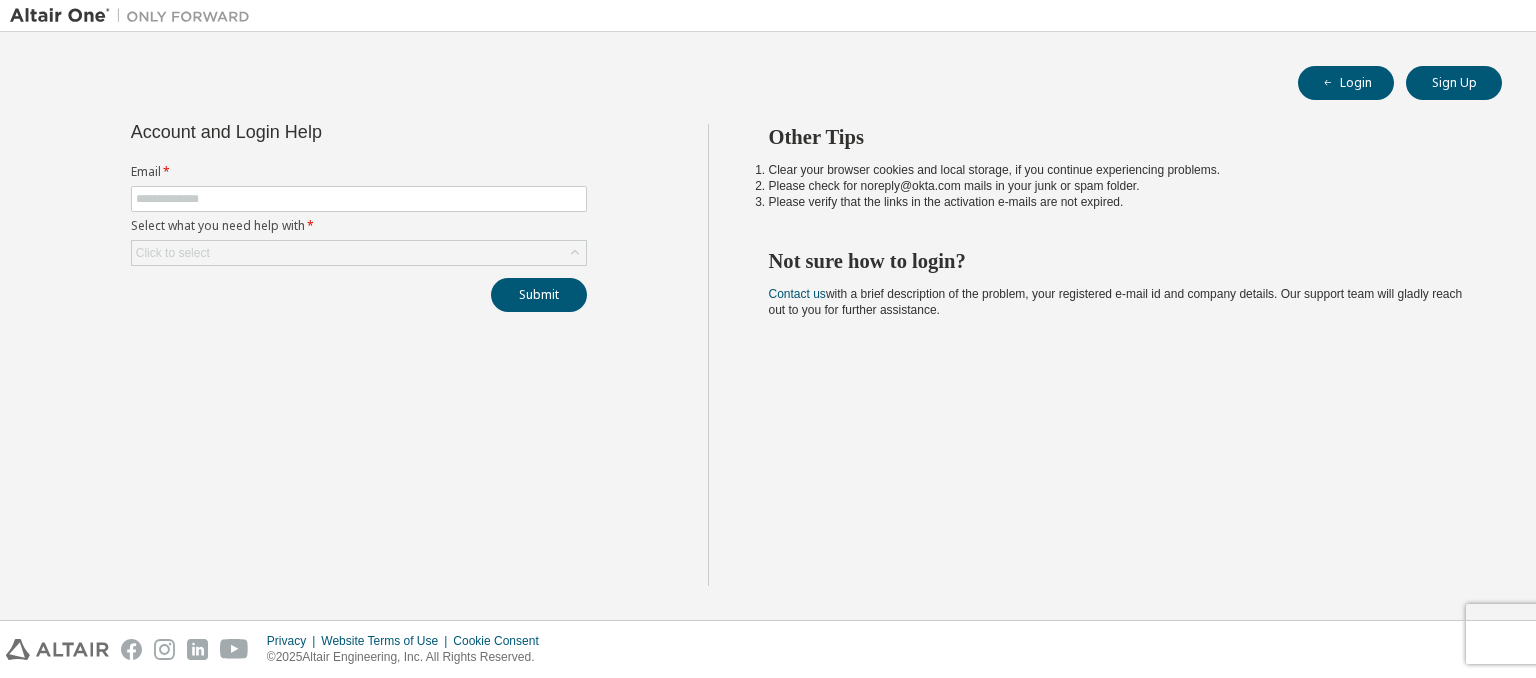 click on "Account and Login Help Email * Select what you need help with * Click to select Submit" at bounding box center [359, 355] 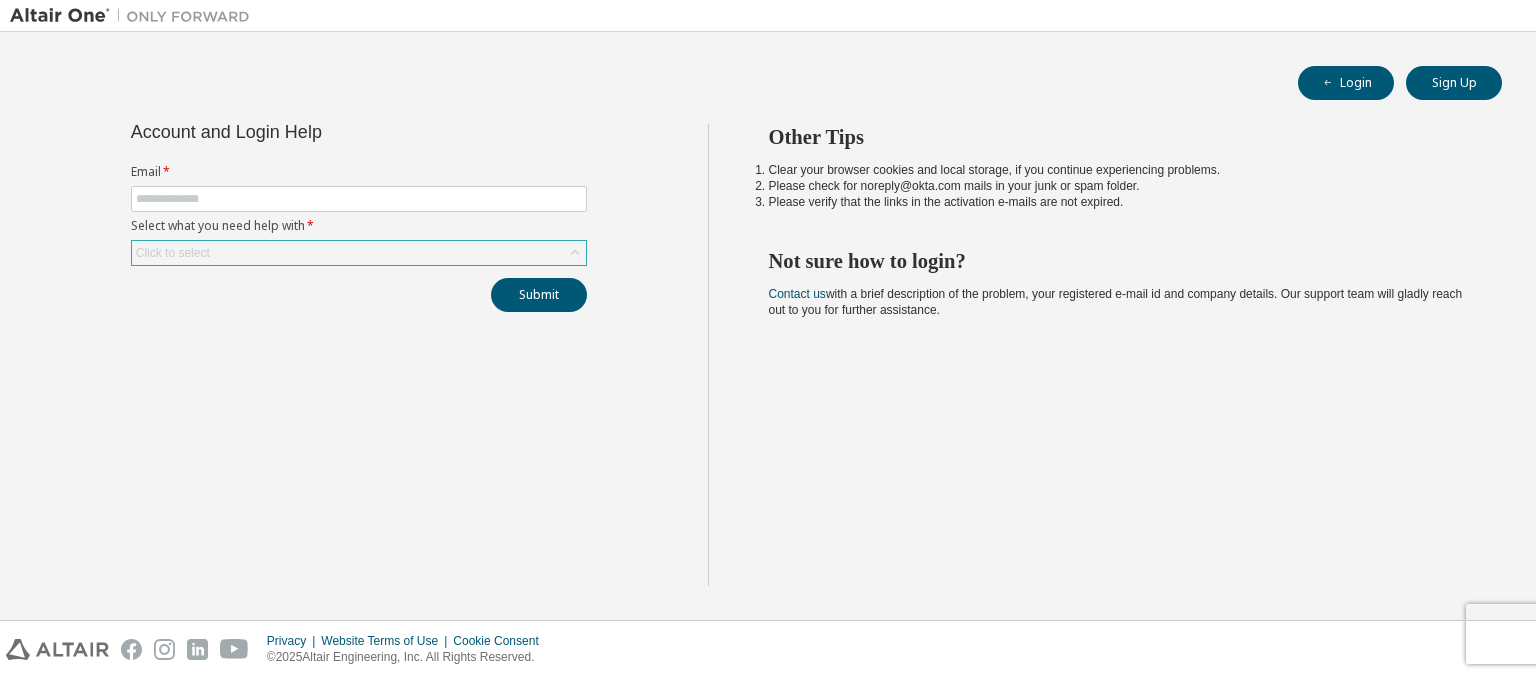 click on "Click to select" at bounding box center [359, 253] 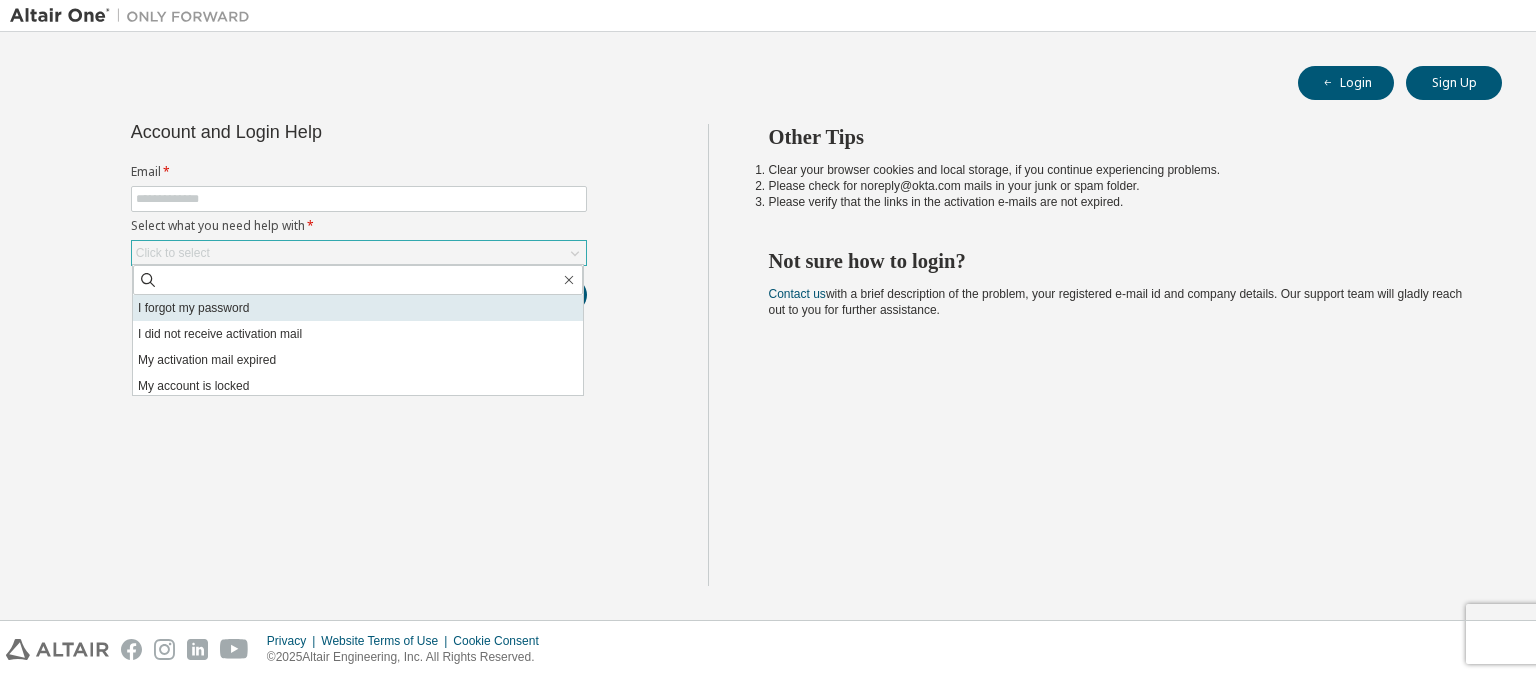 click on "I forgot my password" at bounding box center (358, 308) 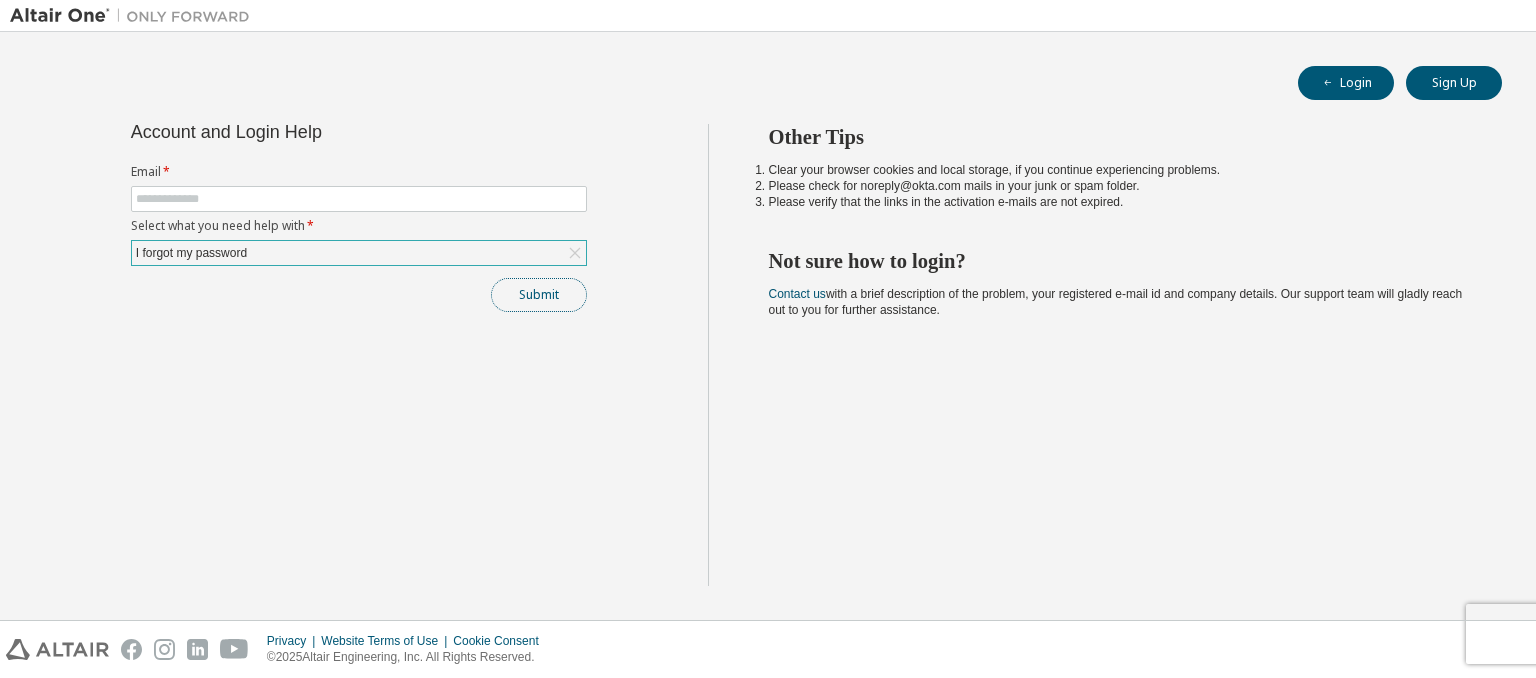 click on "Submit" at bounding box center (539, 295) 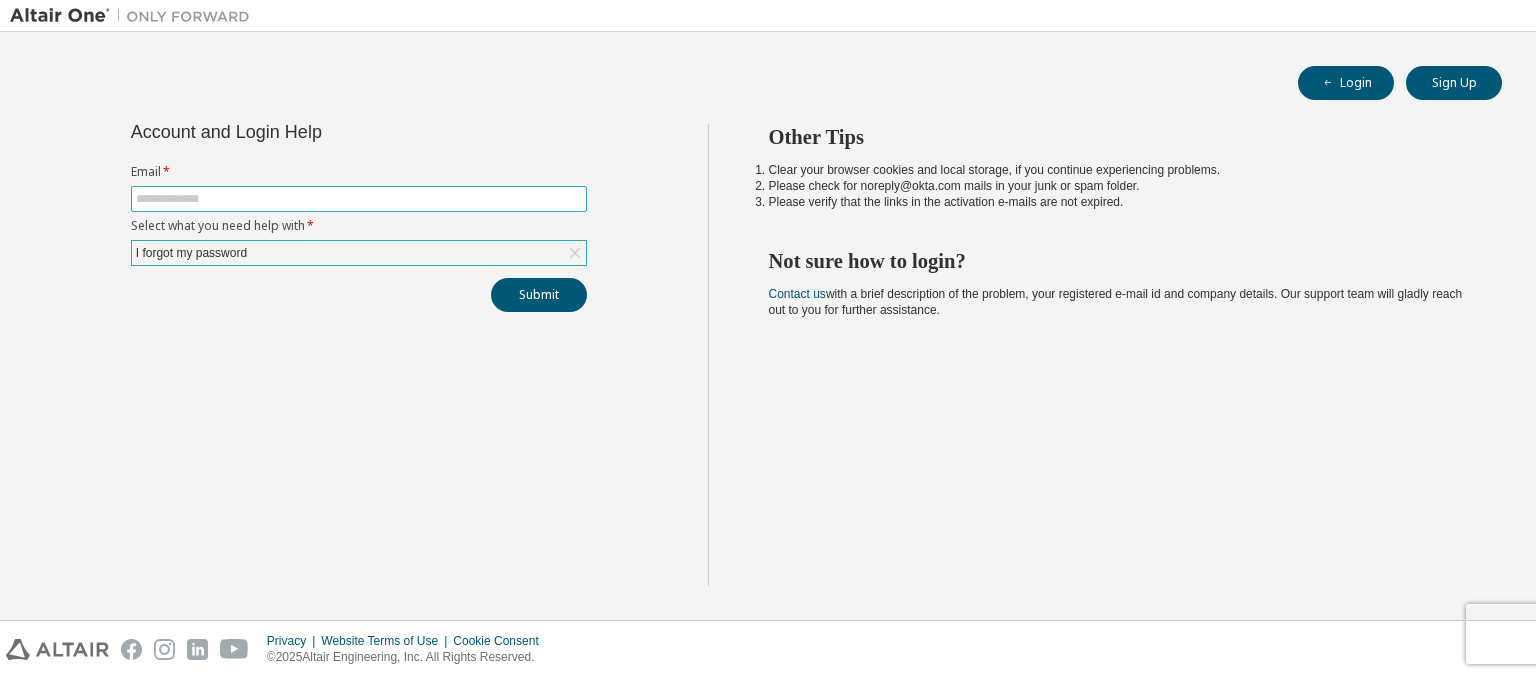 click at bounding box center [359, 199] 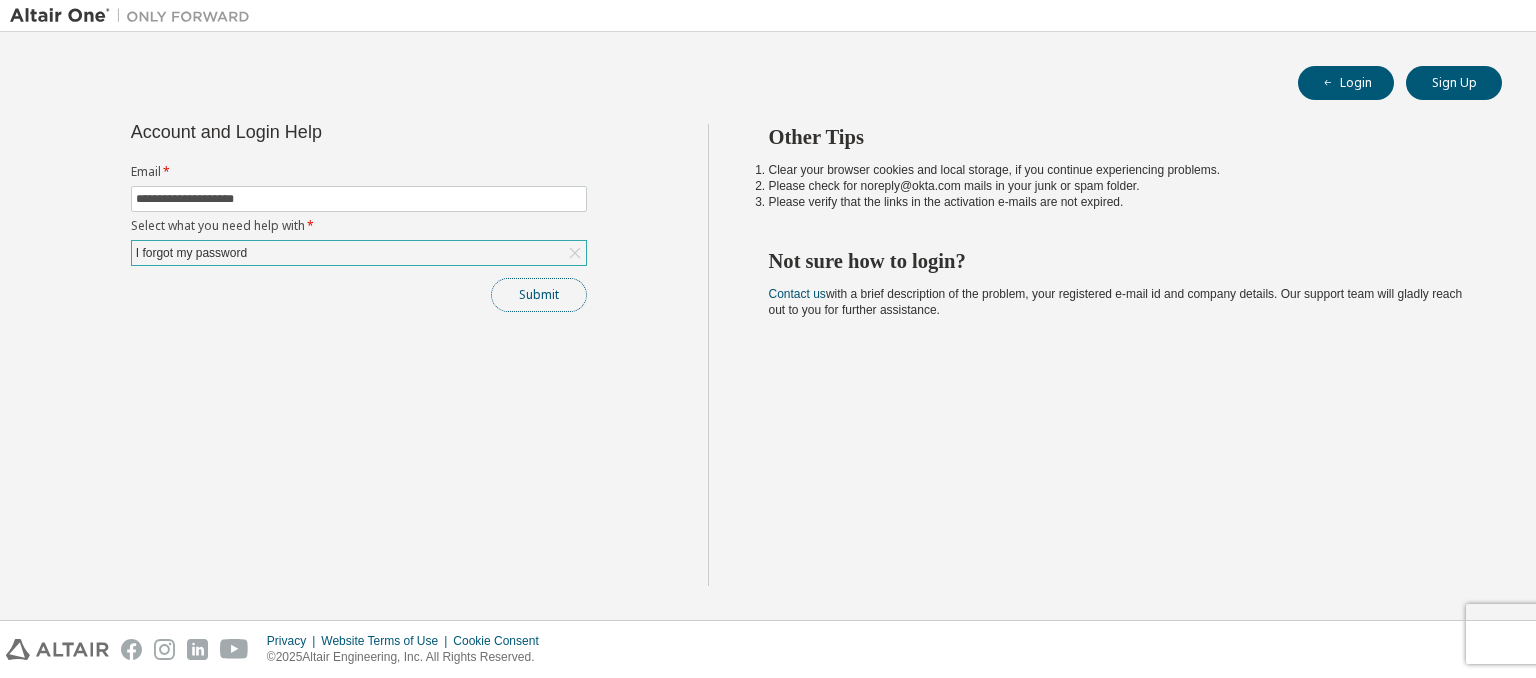 click on "Submit" at bounding box center (539, 295) 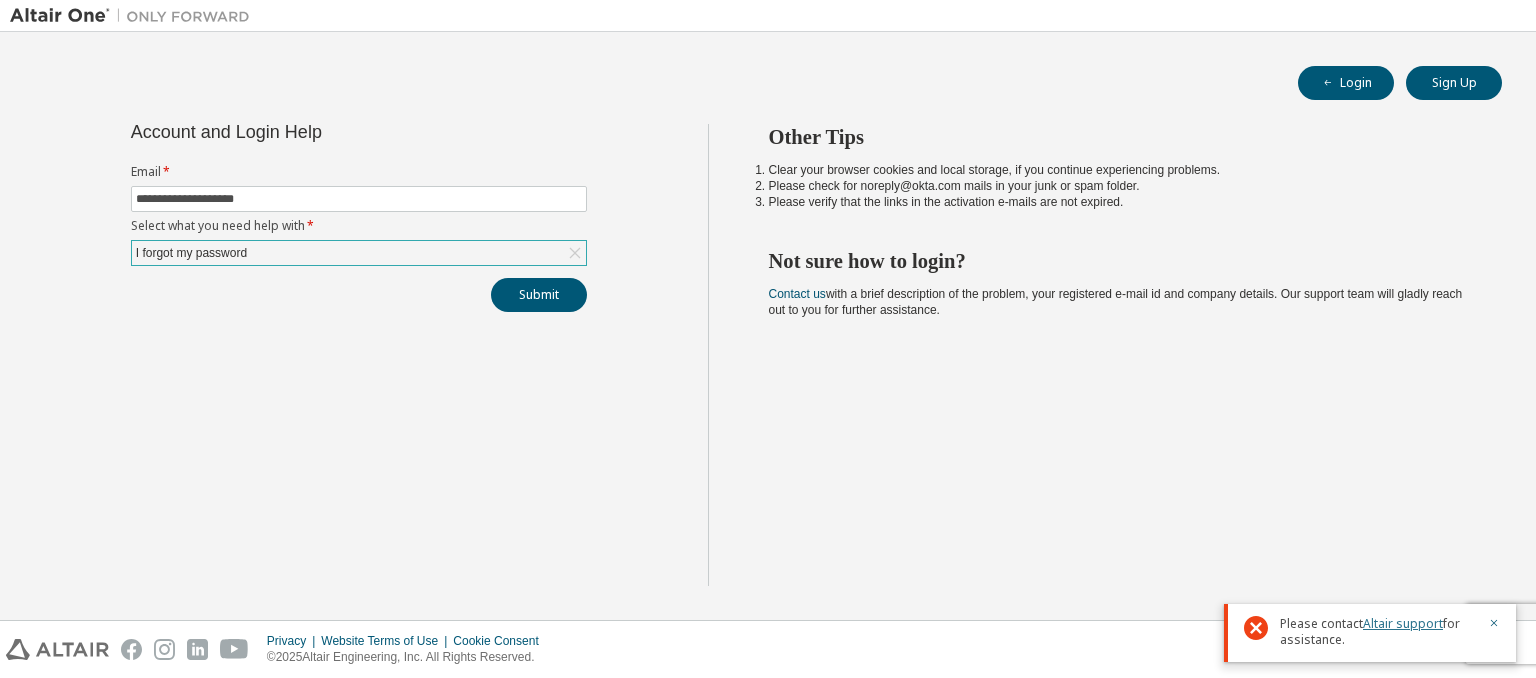 click on "Altair support" at bounding box center [1403, 623] 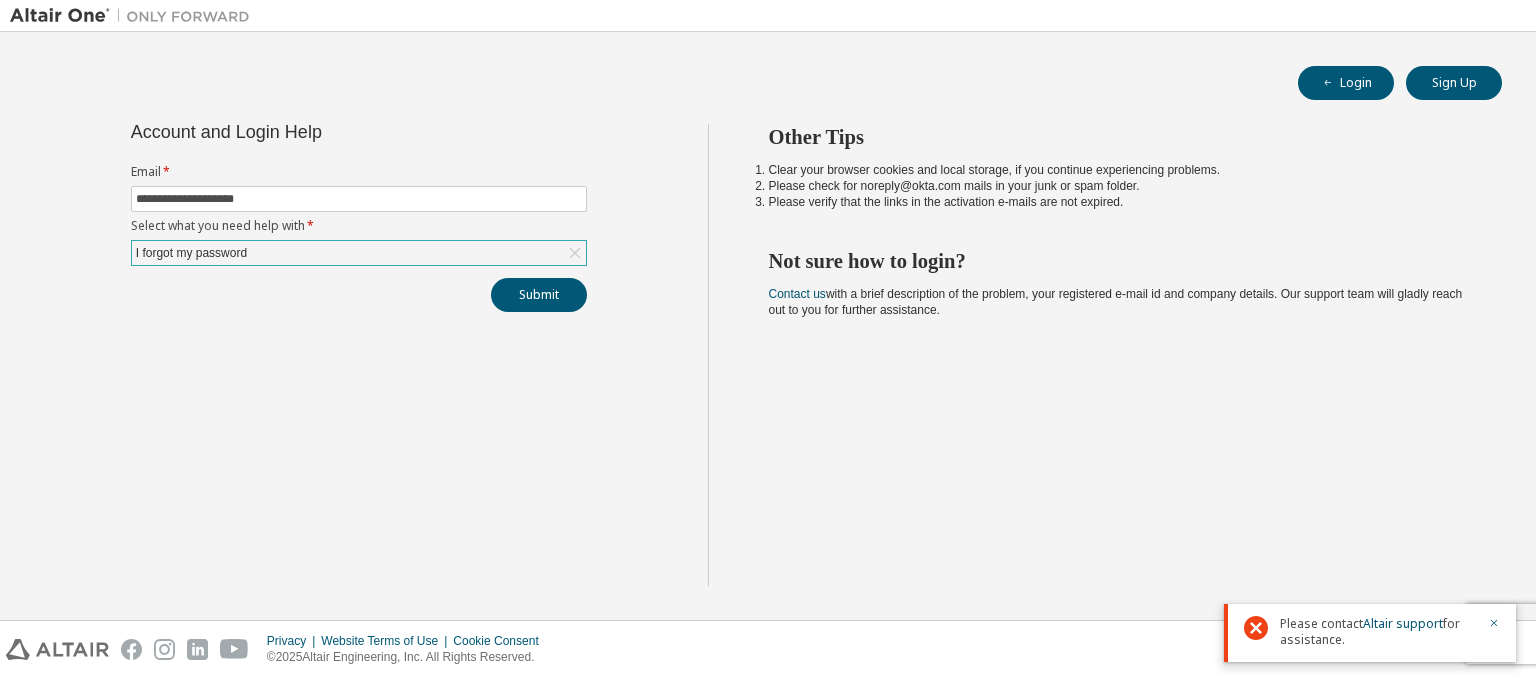 click on "Other Tips Clear your browser cookies and local storage, if you continue experiencing problems. Please check for noreply@okta.com mails in your junk or spam folder. Please verify that the links in the activation e-mails are not expired. Not sure how to login? Contact us  with a brief description of the problem, your registered e-mail id and company details. Our support team will gladly reach out to you for further assistance." at bounding box center (1117, 355) 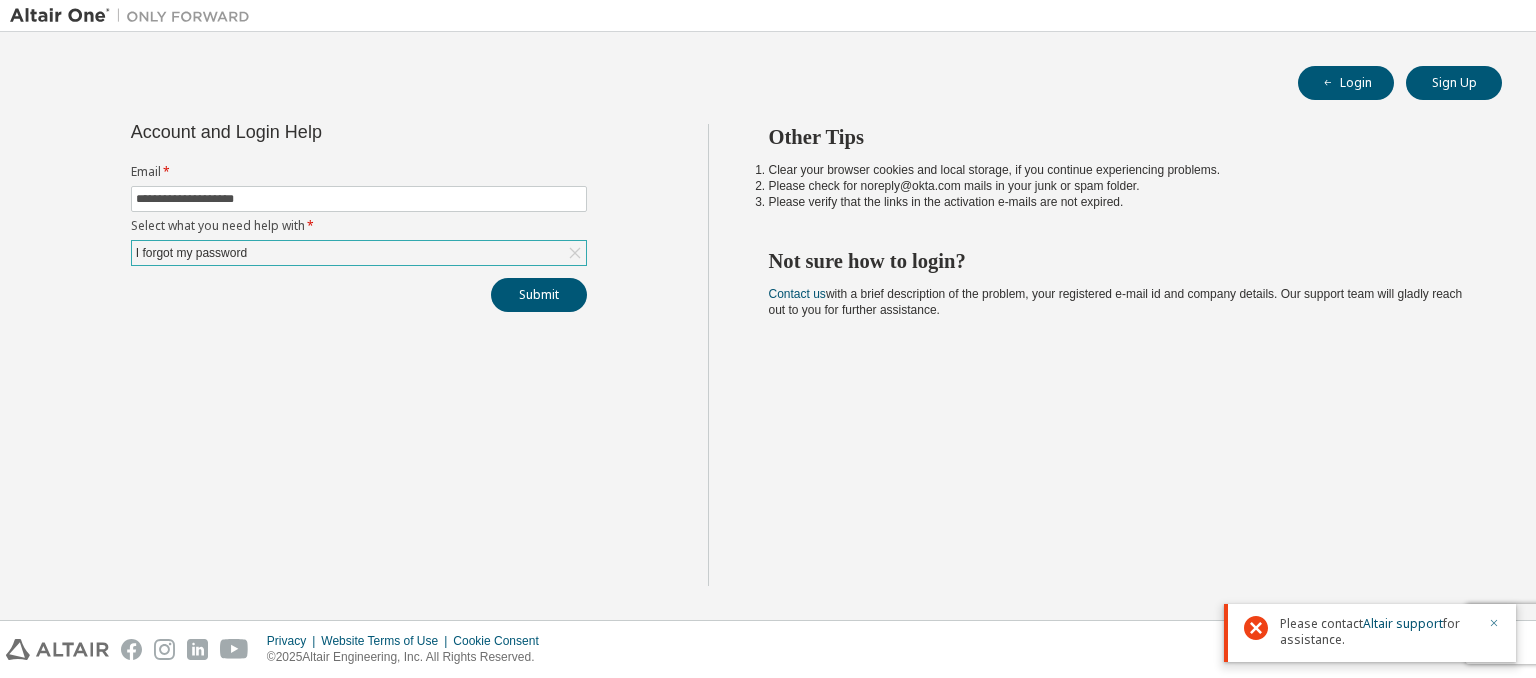 click 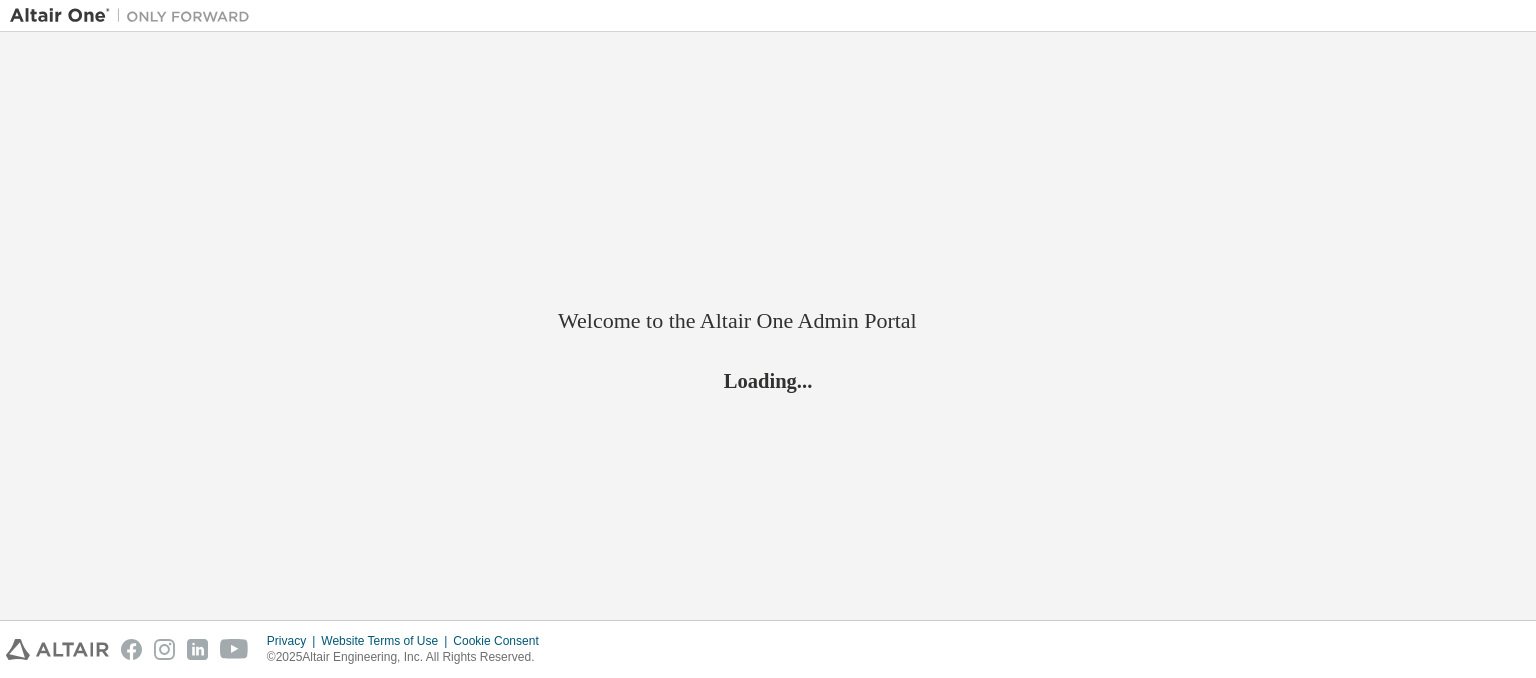 scroll, scrollTop: 0, scrollLeft: 0, axis: both 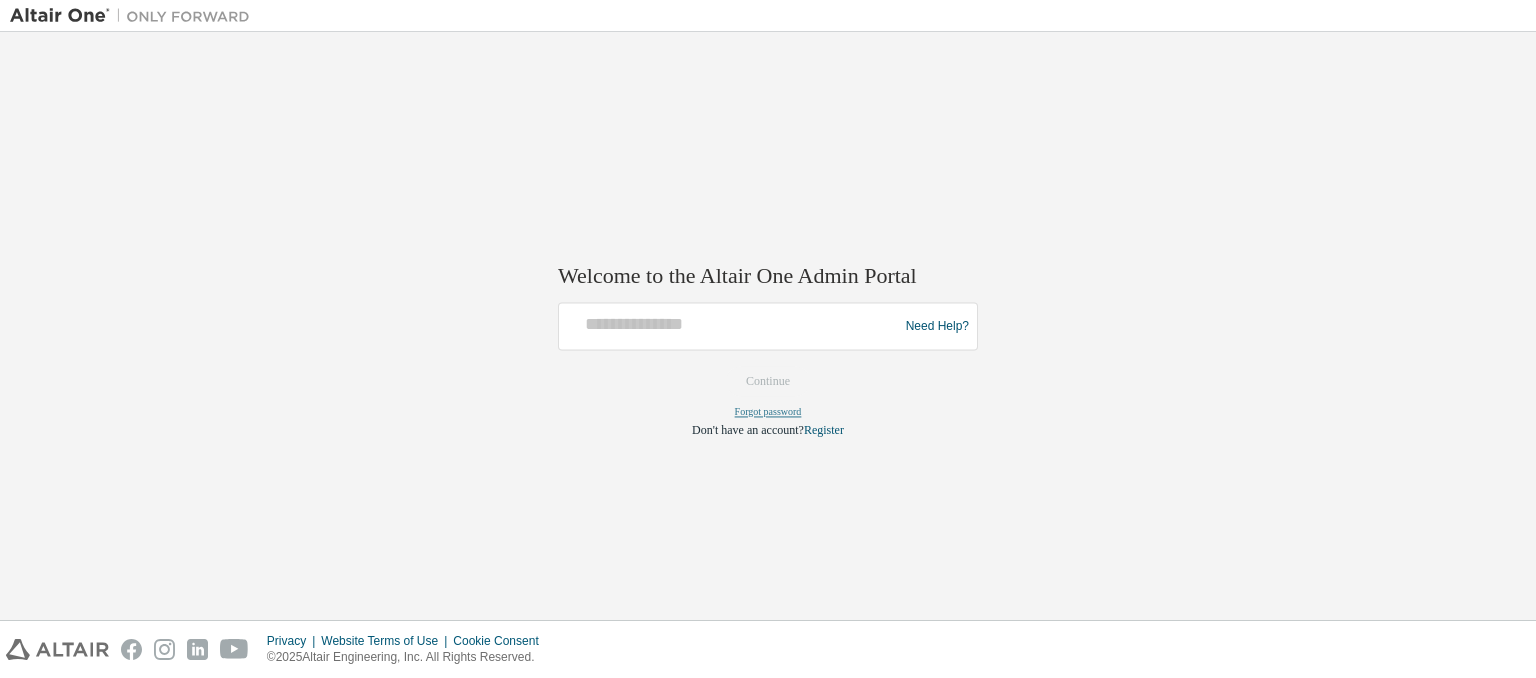 click on "Forgot password" at bounding box center (768, 412) 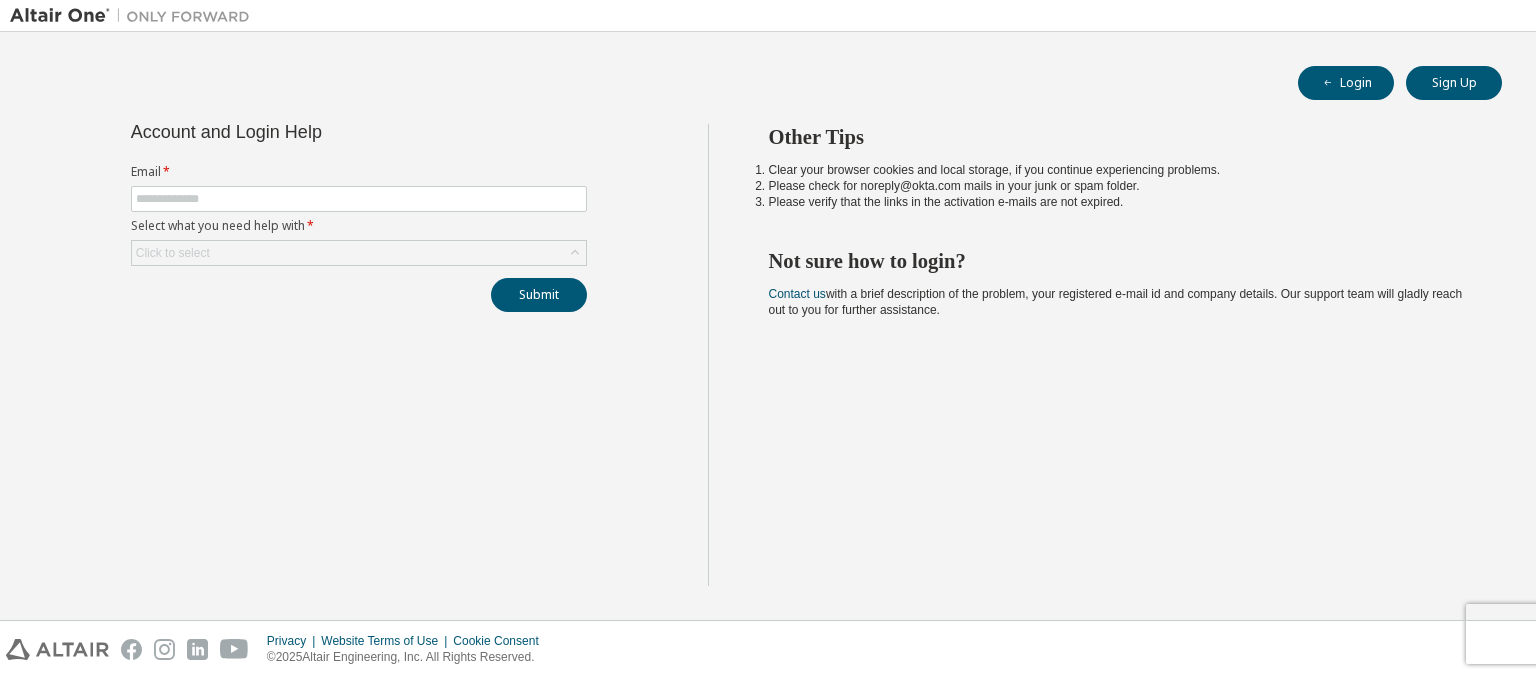 scroll, scrollTop: 0, scrollLeft: 0, axis: both 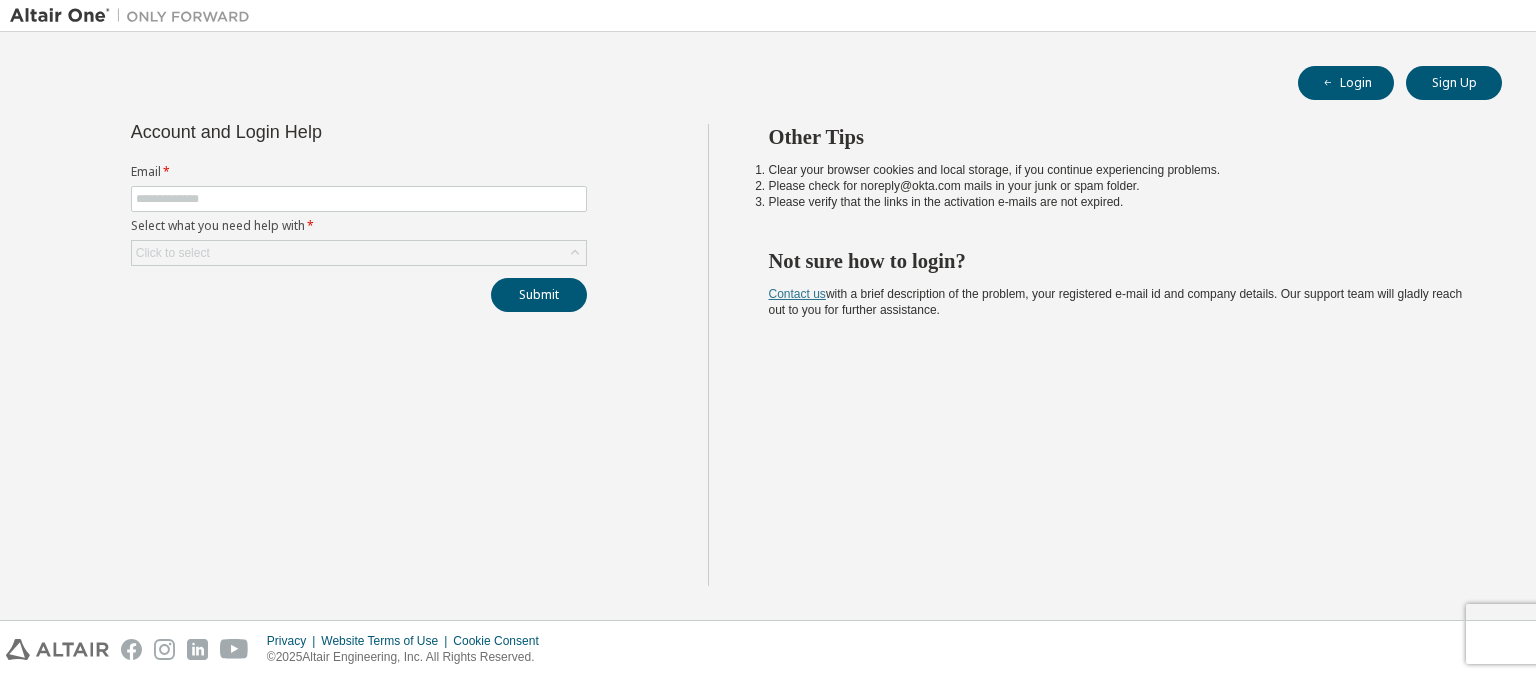 click on "Contact us" at bounding box center (797, 294) 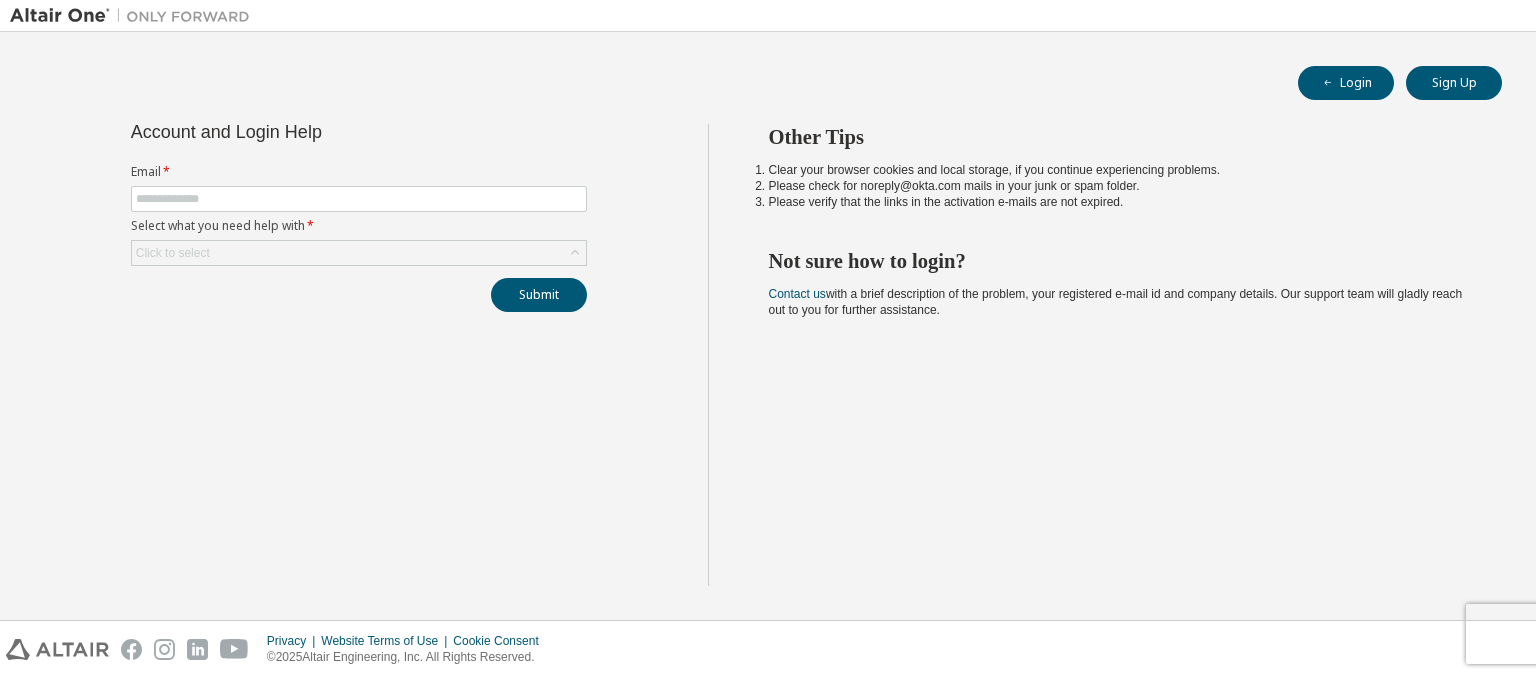 click on "Account and Login Help Email * Select what you need help with * Click to select Submit" at bounding box center [359, 355] 